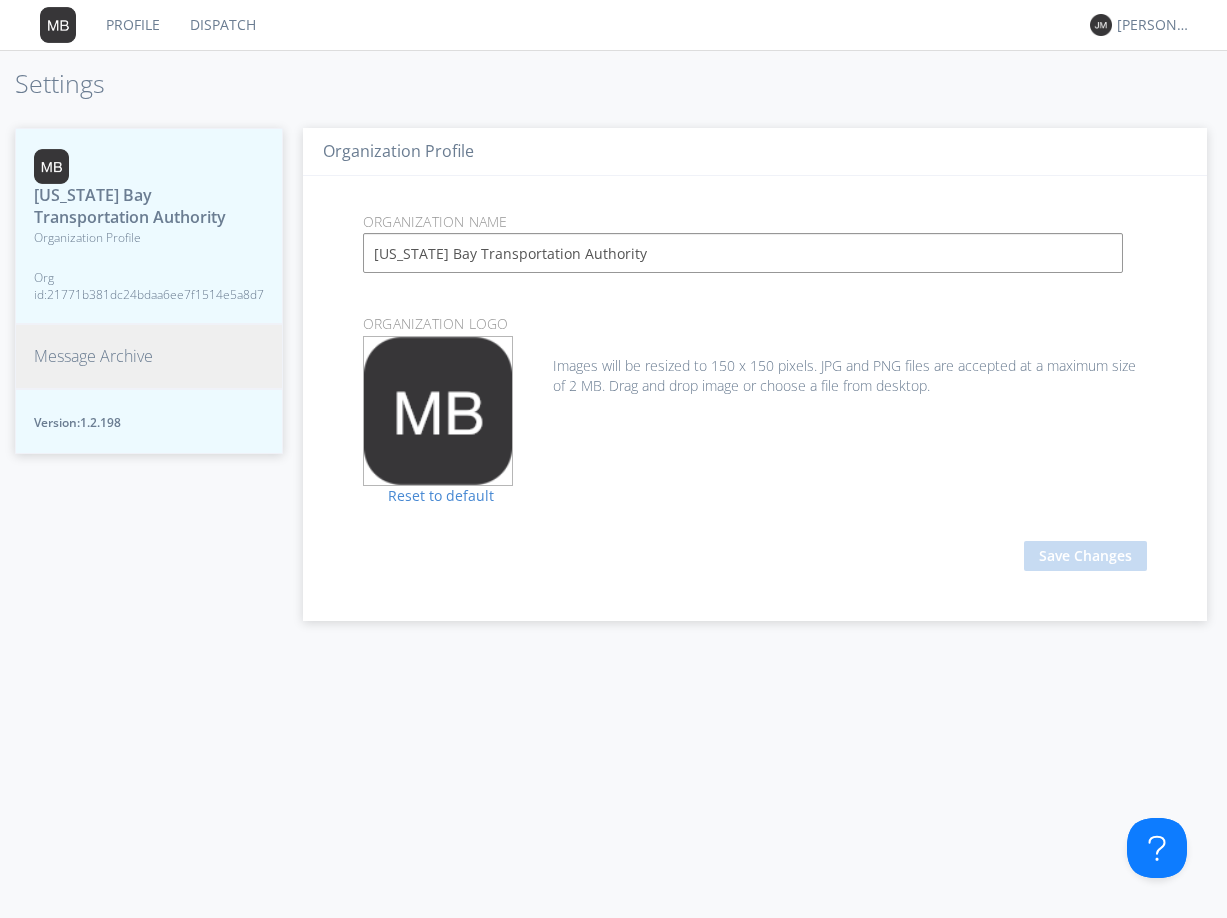 scroll, scrollTop: 0, scrollLeft: 0, axis: both 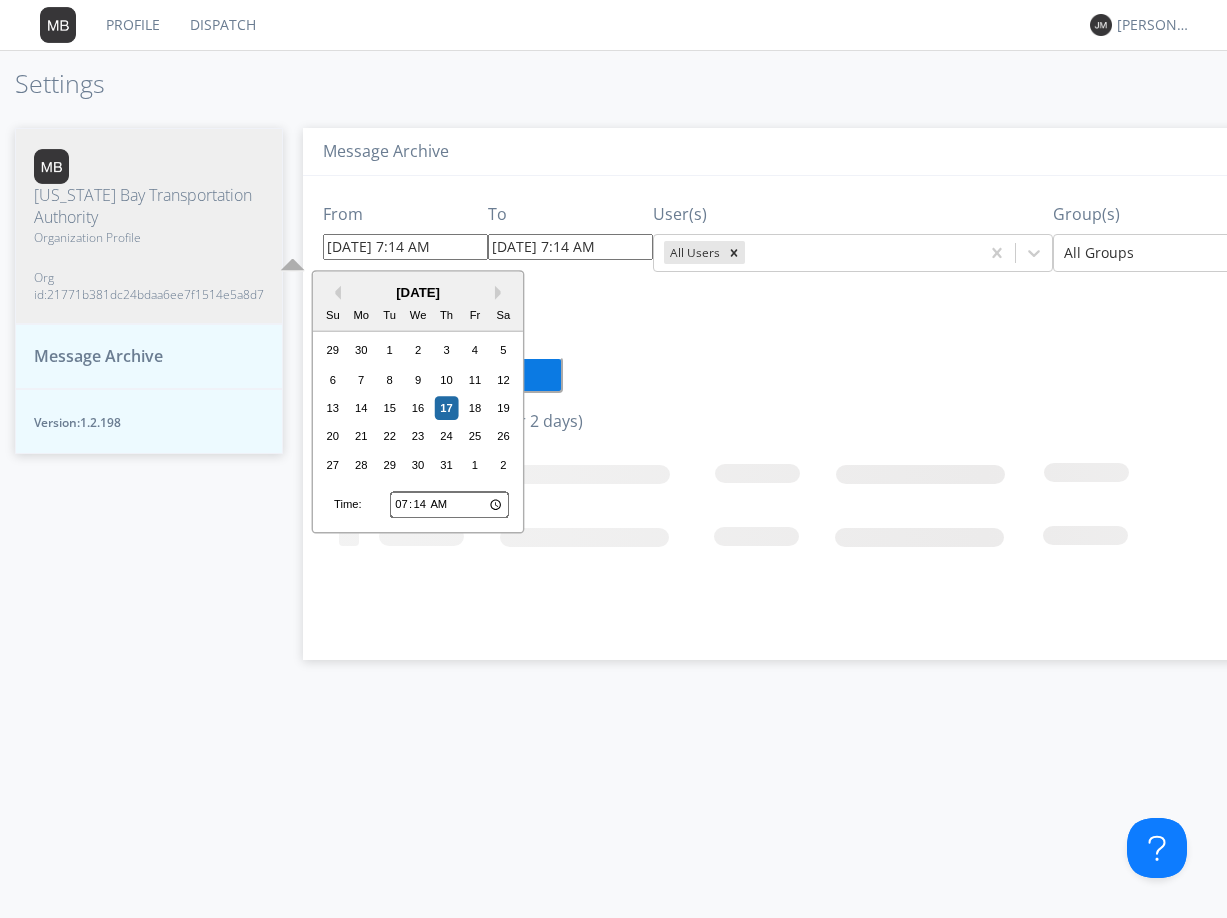 click on "07/17/2025 7:14 AM" at bounding box center (405, 247) 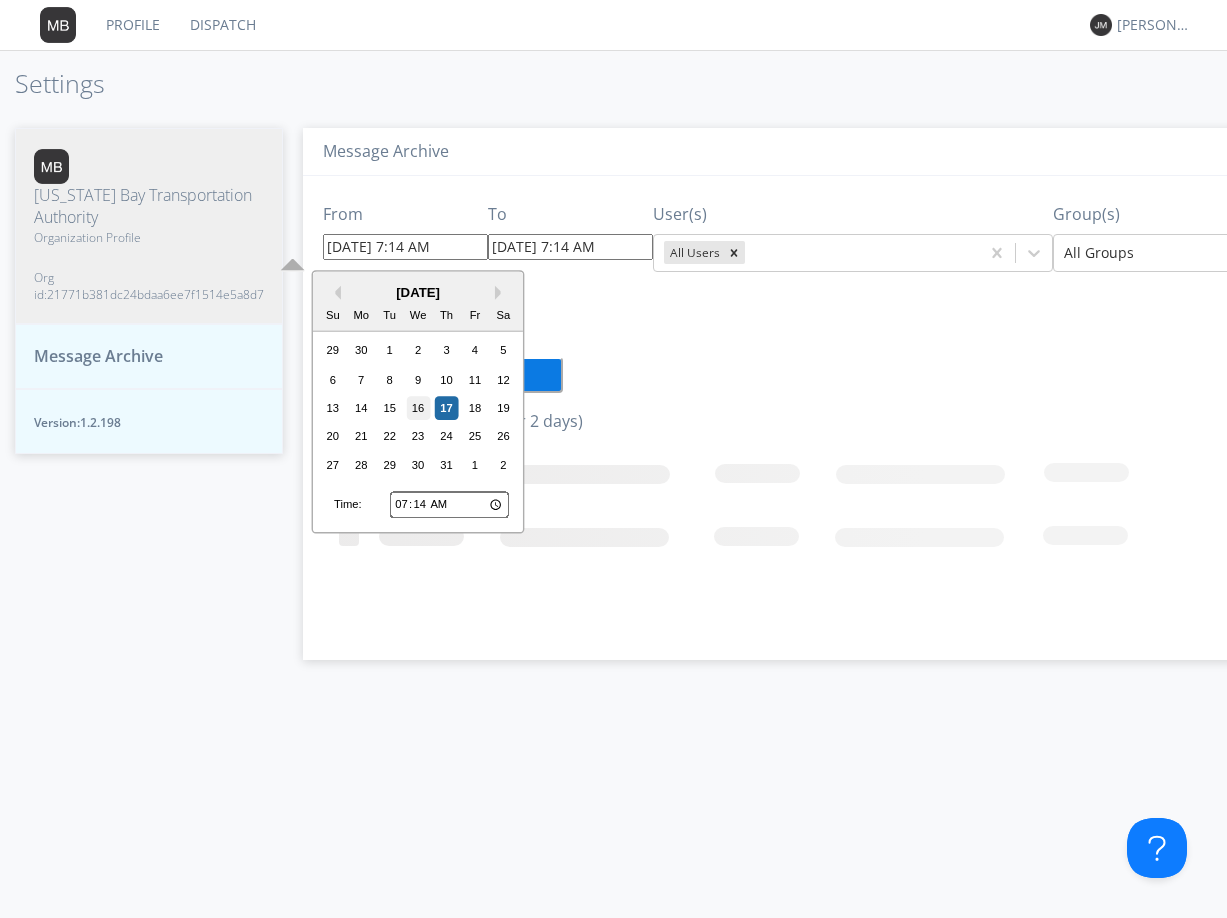 click on "16" at bounding box center (418, 408) 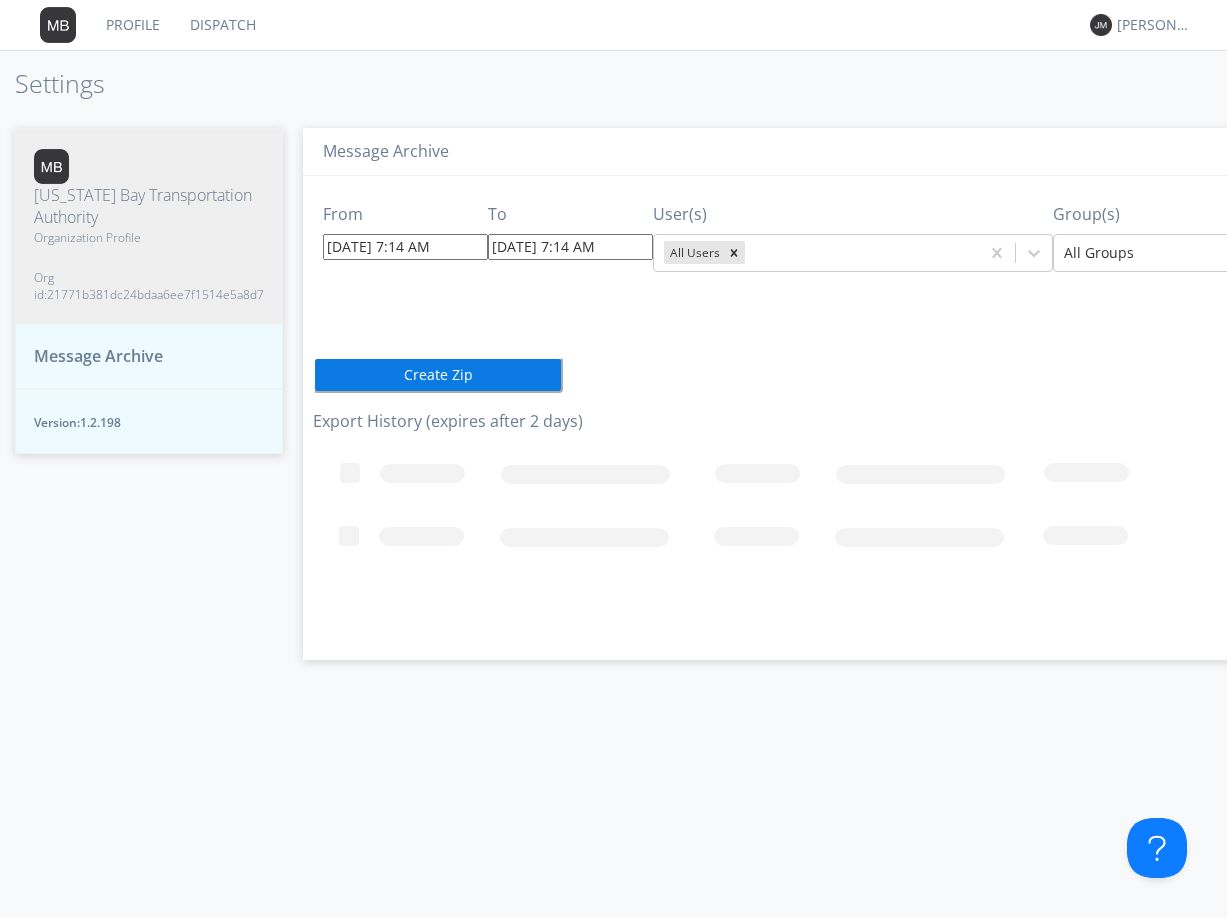 click on "07/16/2025 7:14 AM" at bounding box center (405, 247) 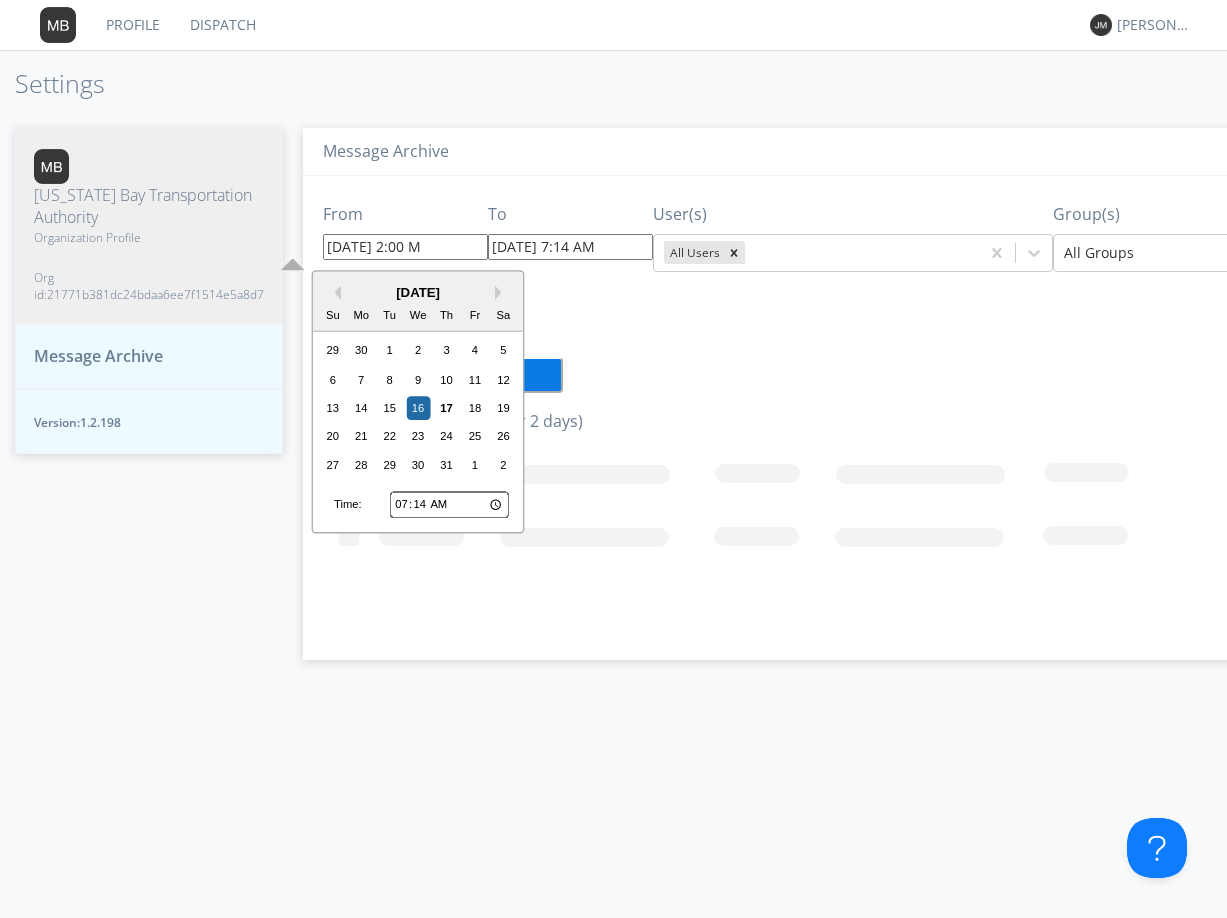 type on "07/16/2025 2:00 pM" 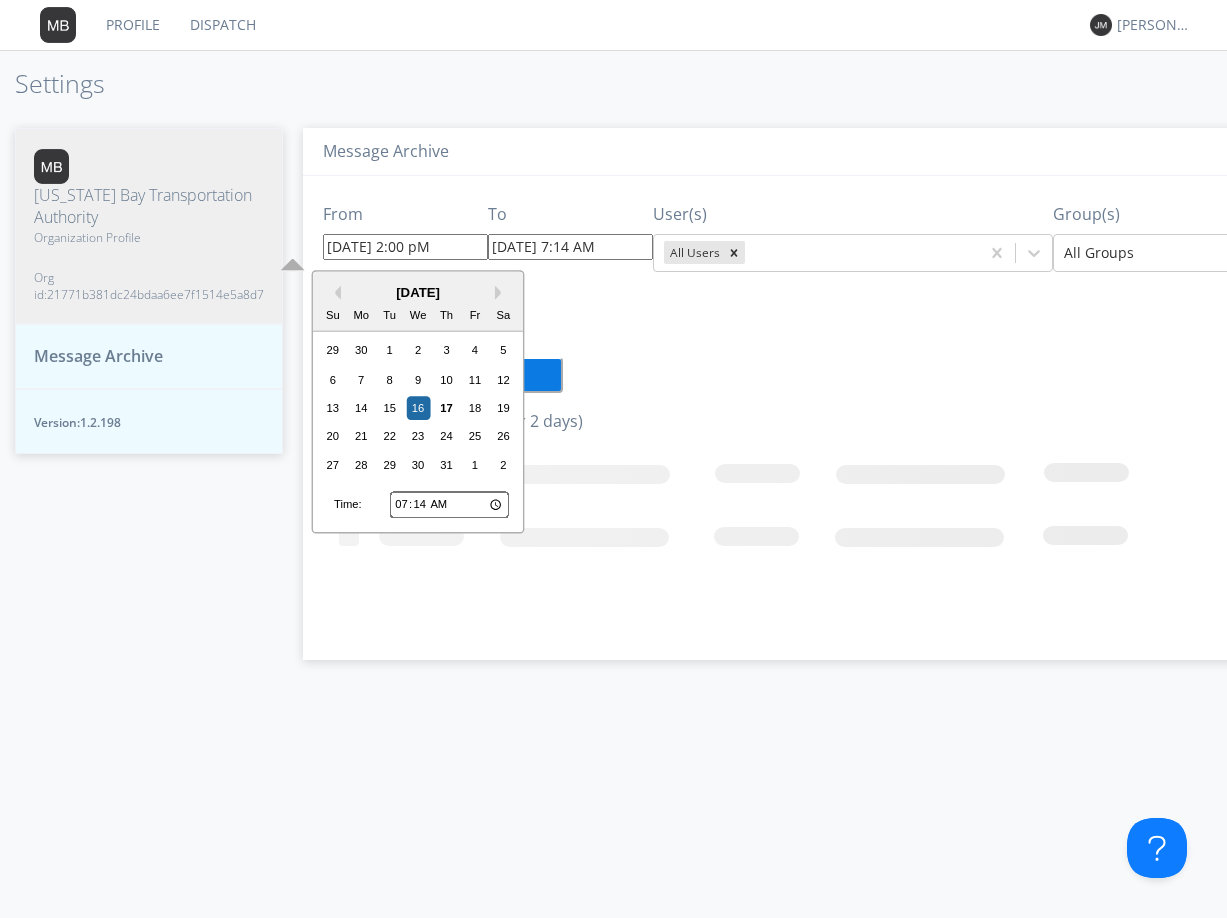 type on "07/17/2025 7:15 AM" 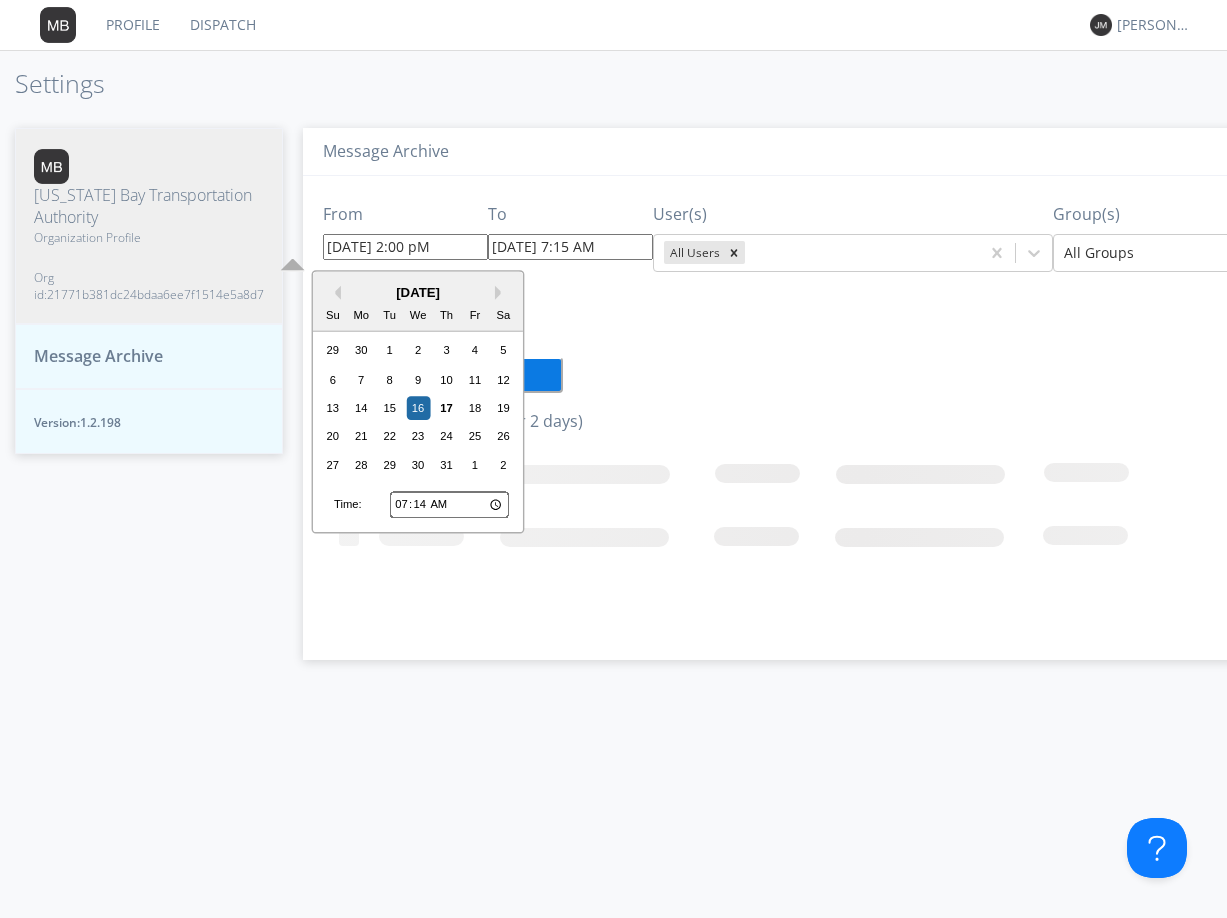type on "07/16/2025 2:00 PM" 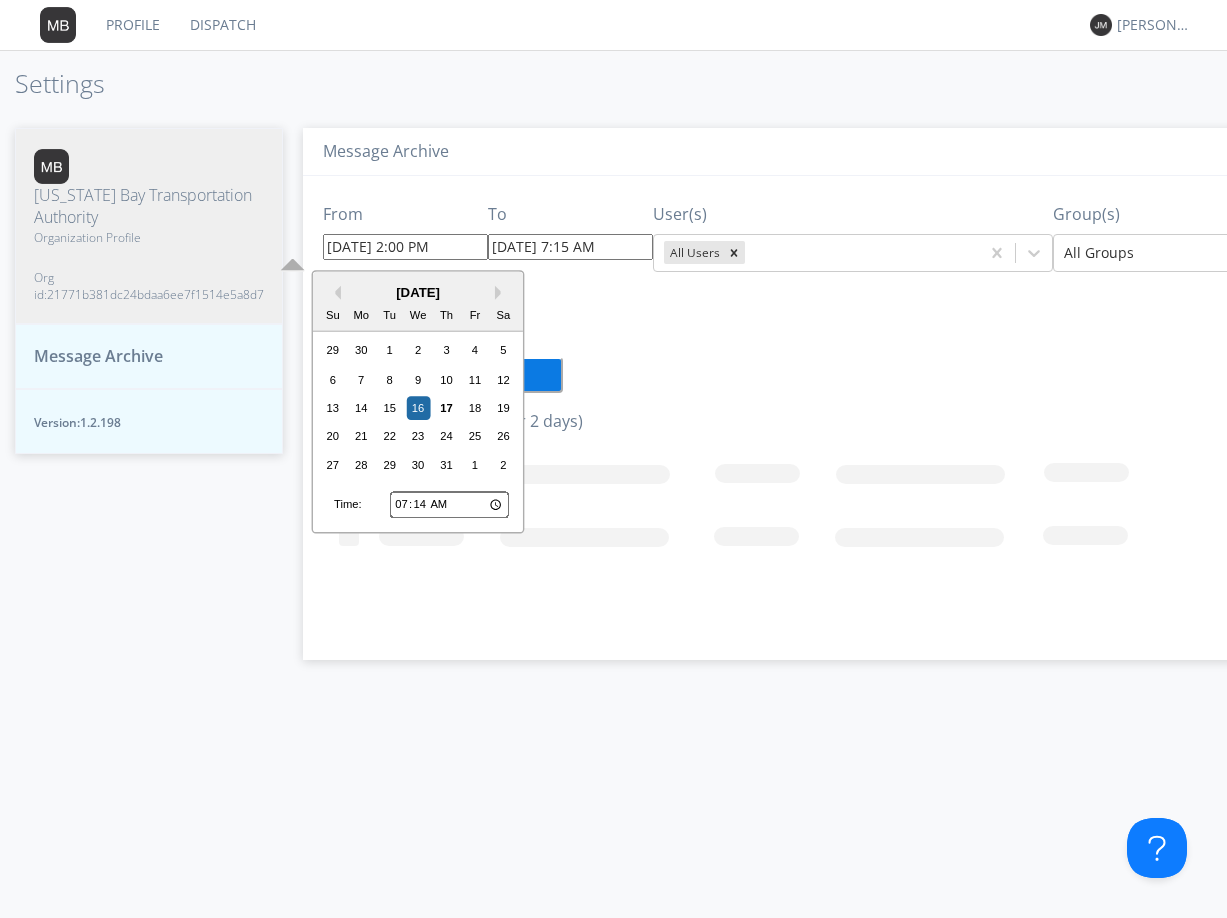 click on "07/17/2025 7:15 AM" at bounding box center [570, 247] 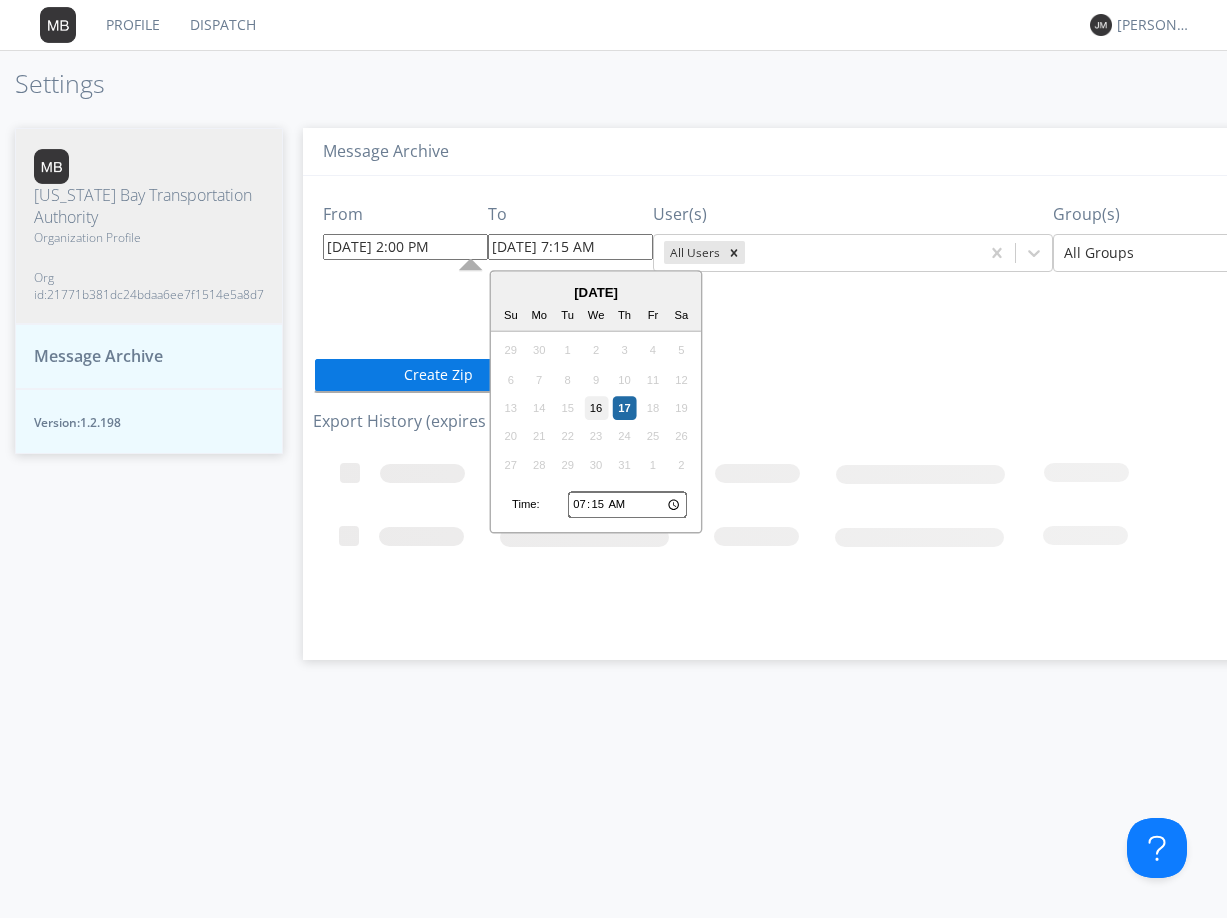 click on "16" at bounding box center [596, 408] 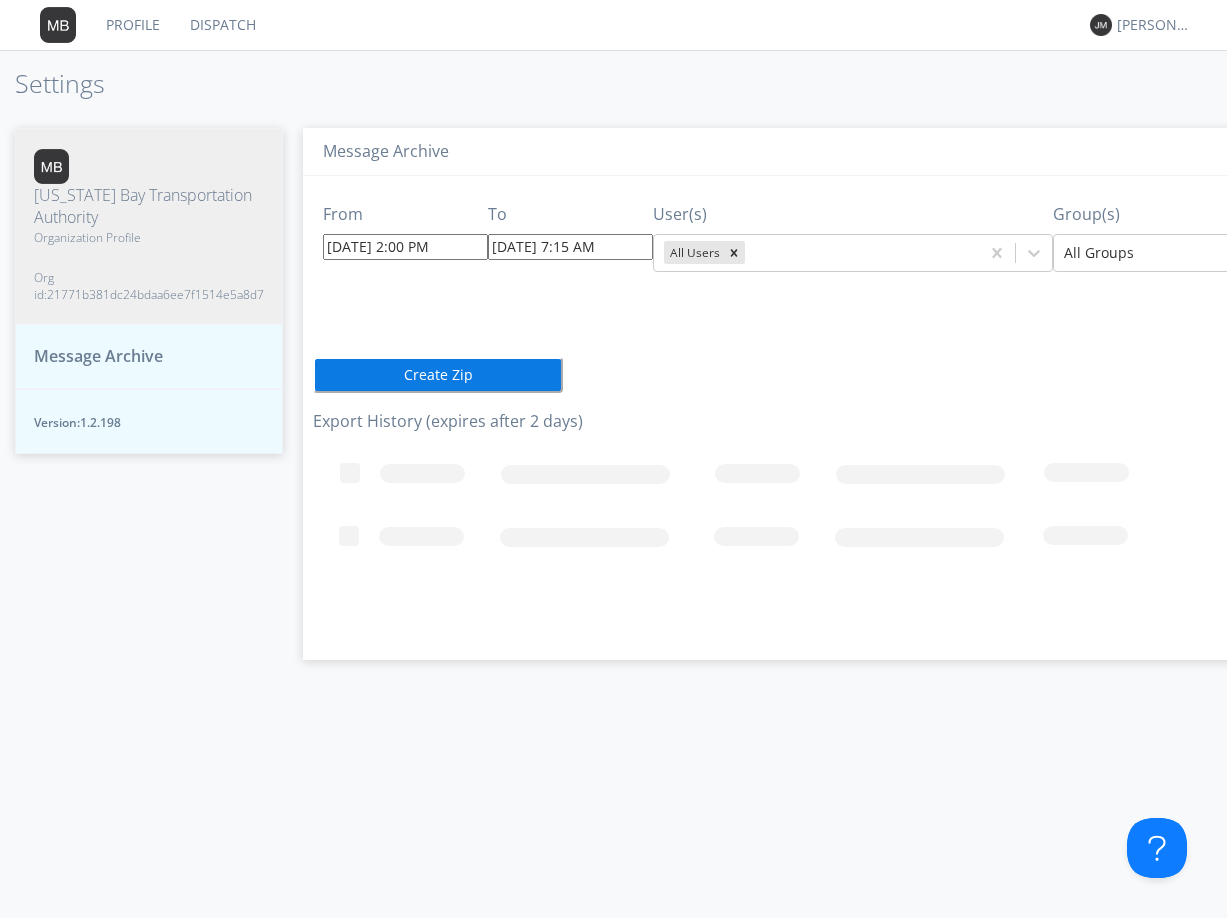 click on "07/16/2025 7:15 AM" at bounding box center [570, 247] 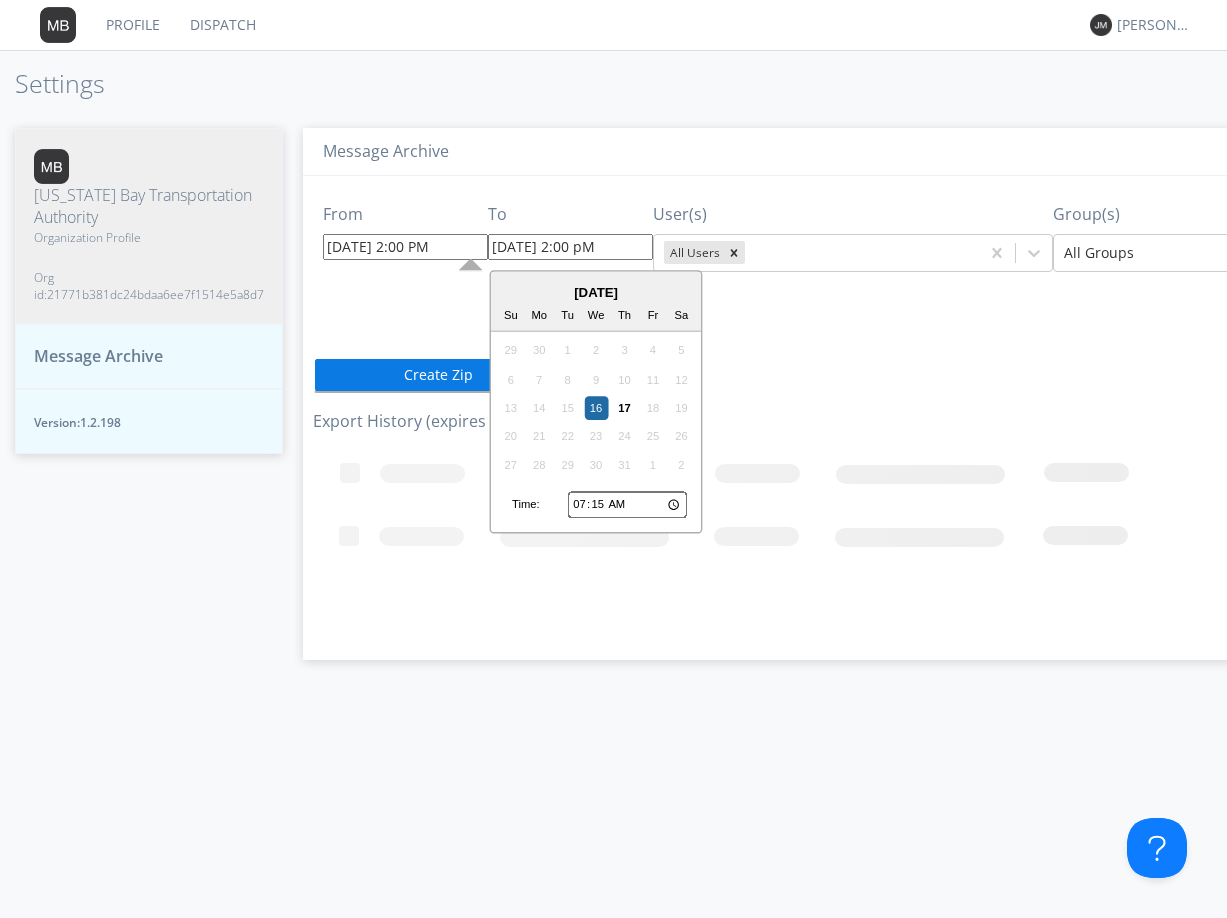click on "07/16/2025 2:00 pM" at bounding box center [570, 247] 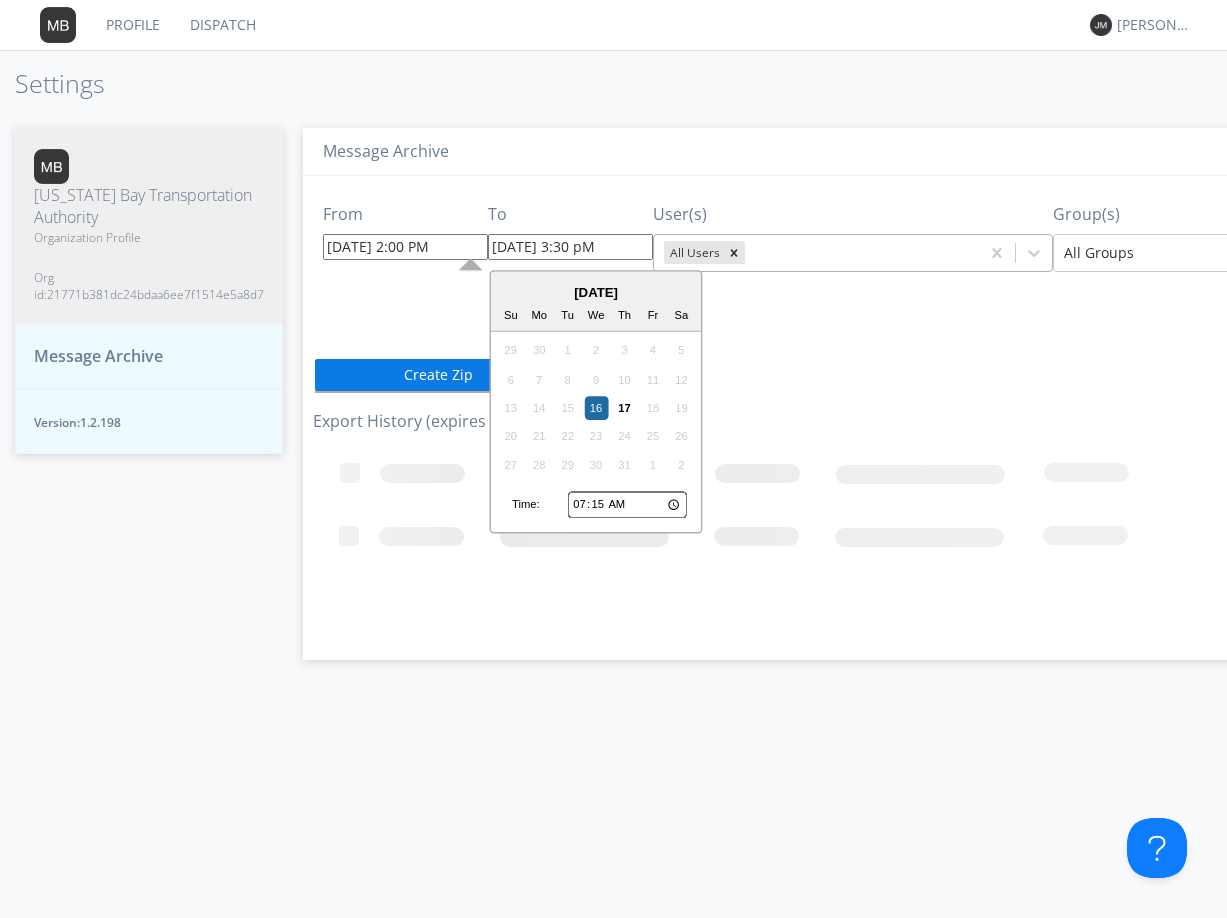 type on "07/16/2025 3:30 PM" 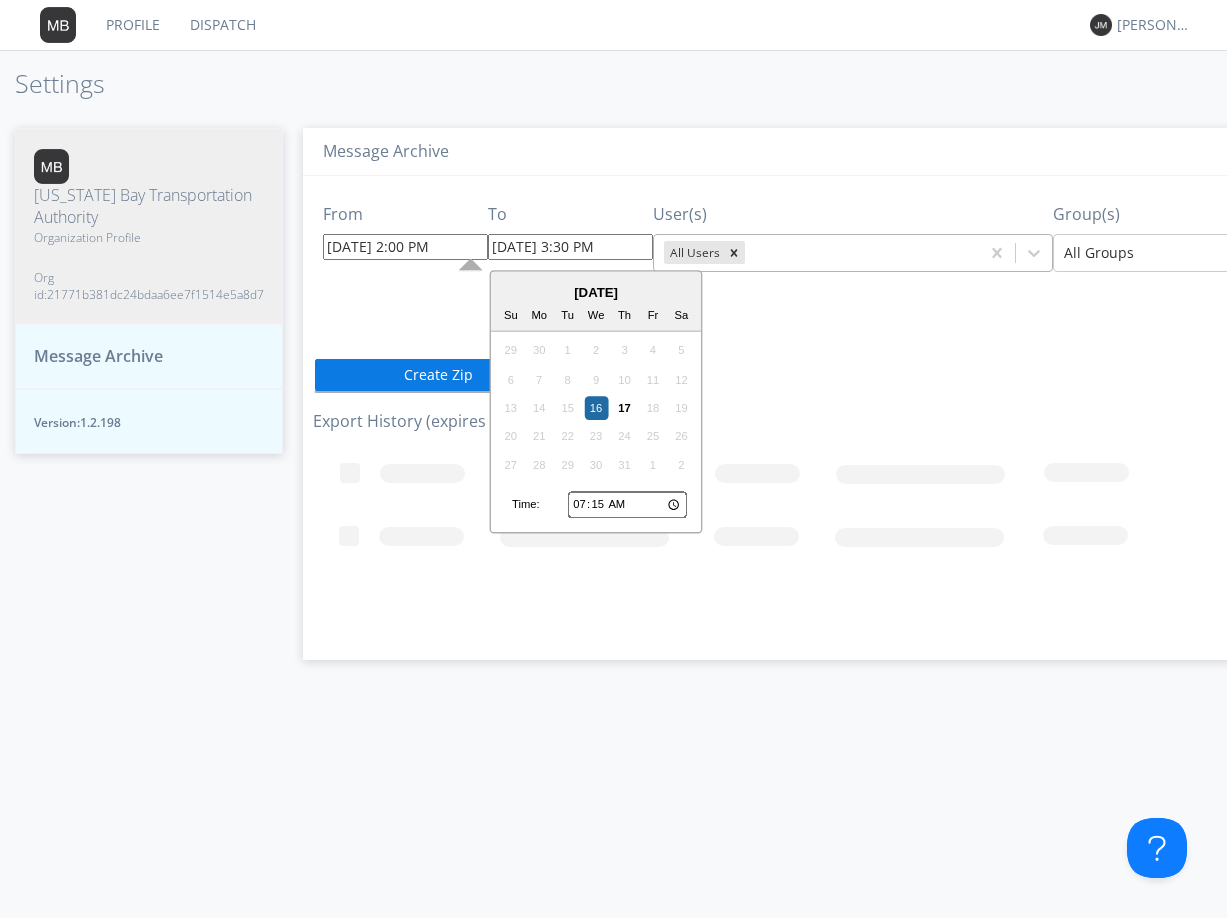 click at bounding box center [859, 253] 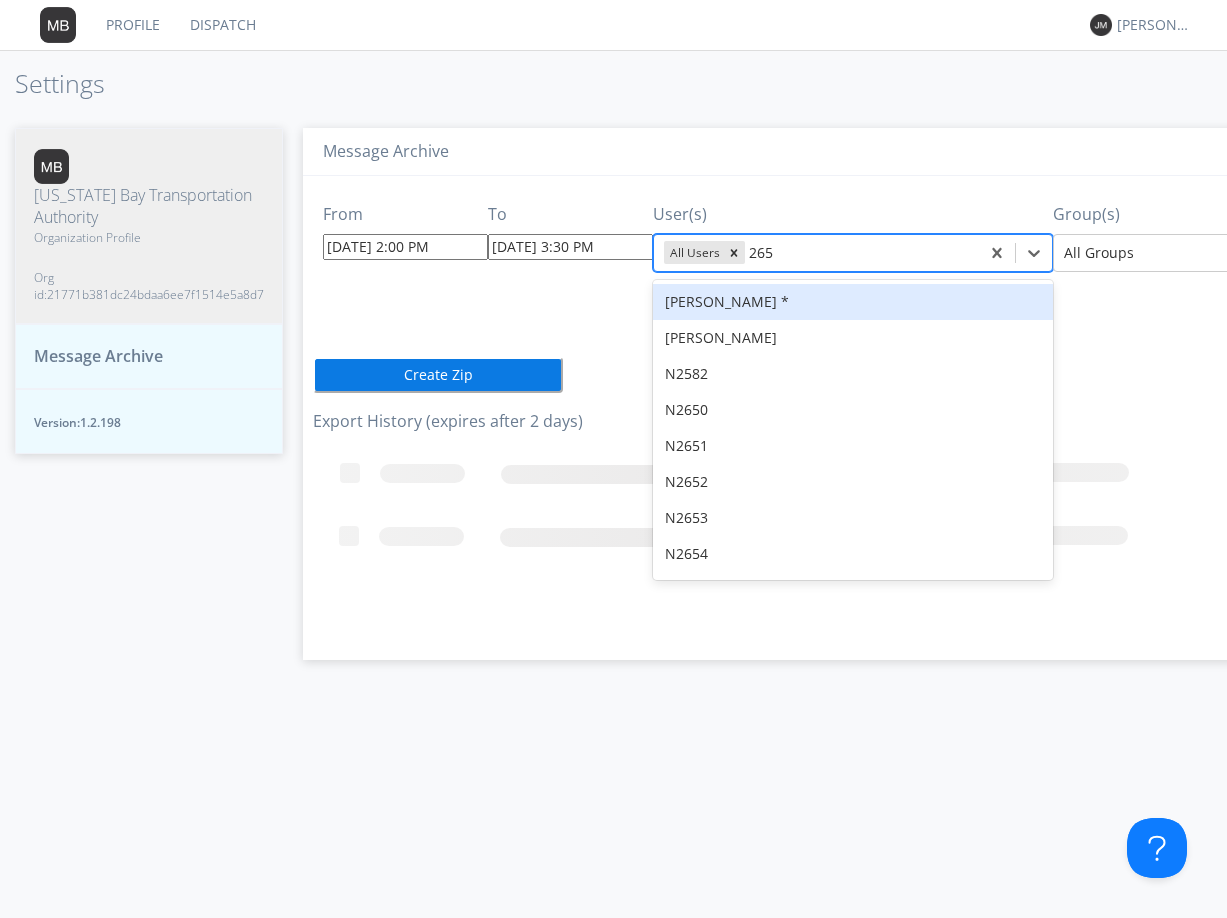 type on "2652" 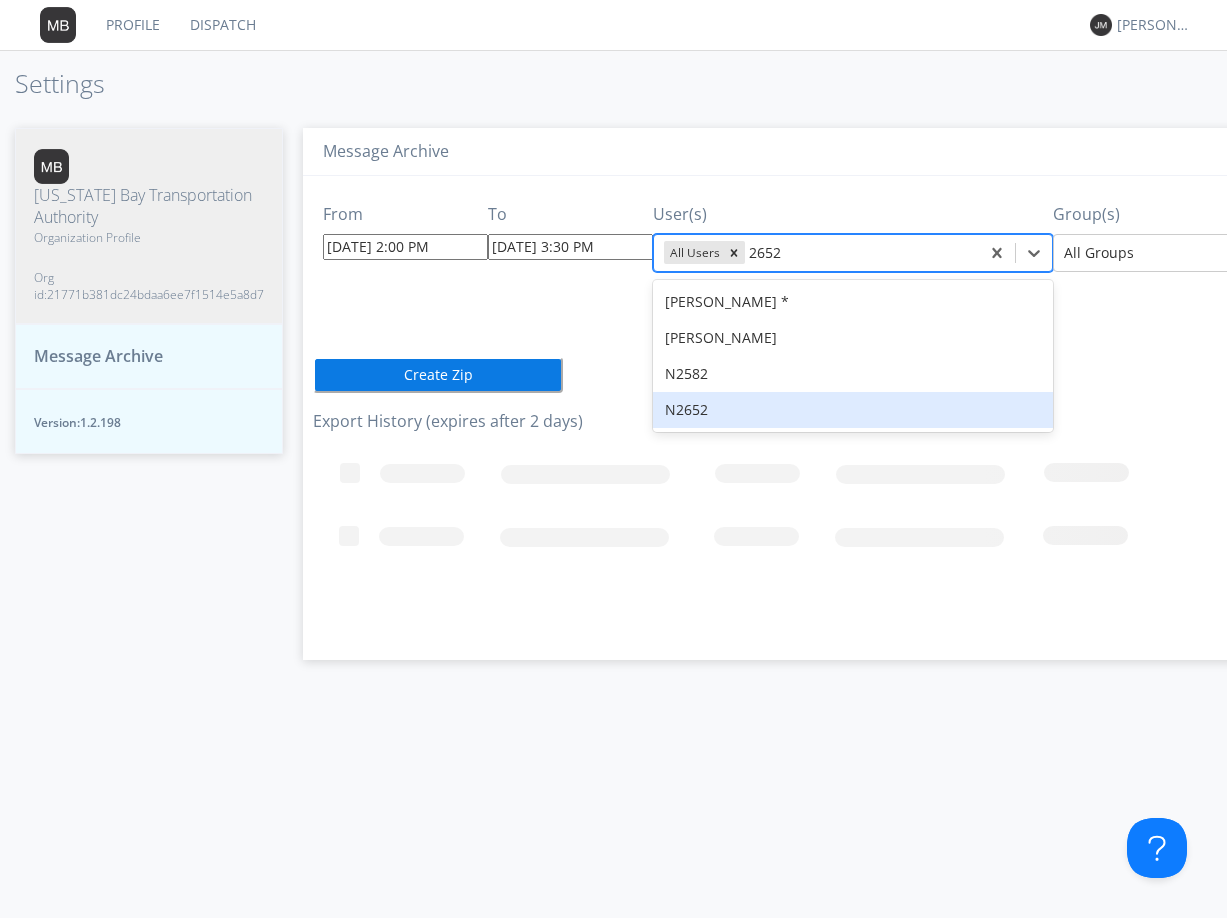click on "N2652" at bounding box center (853, 410) 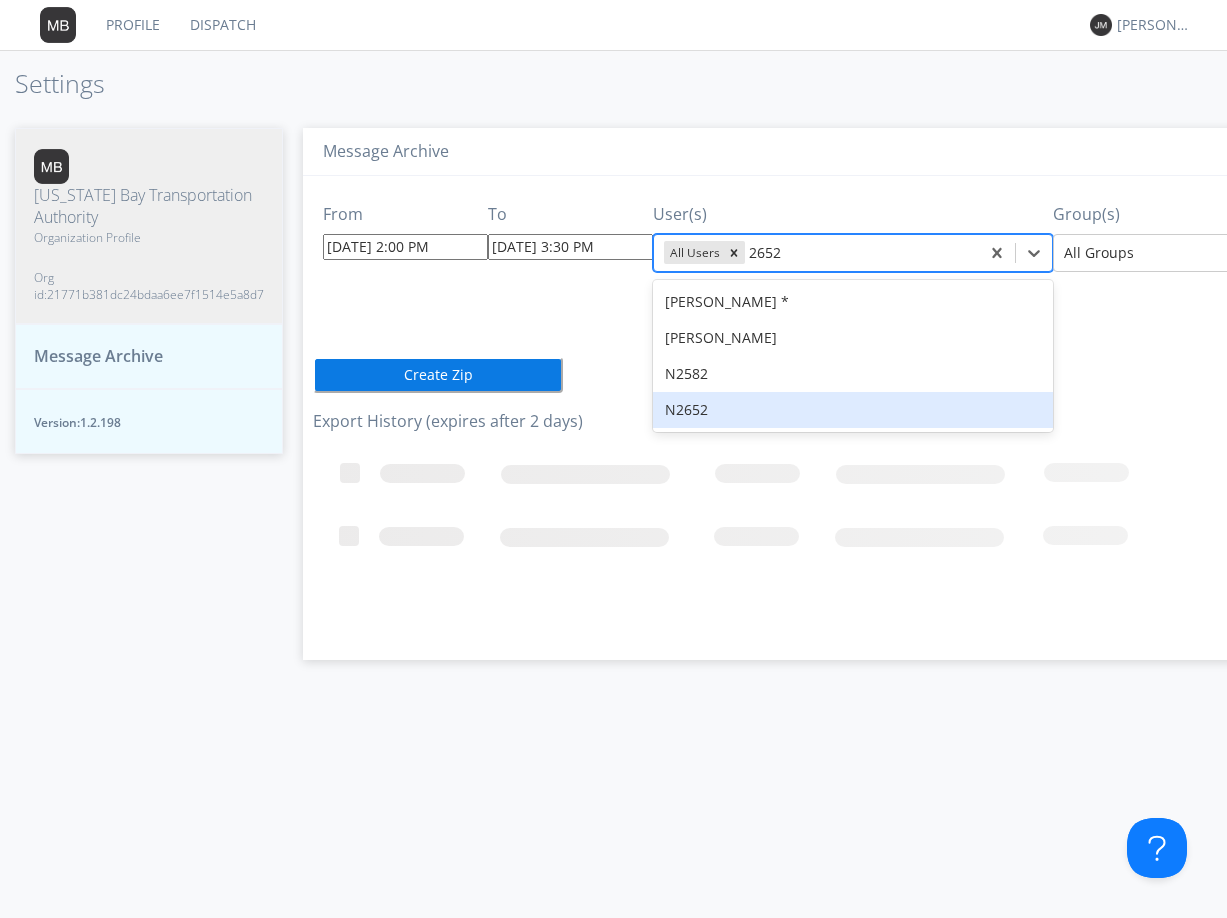 type 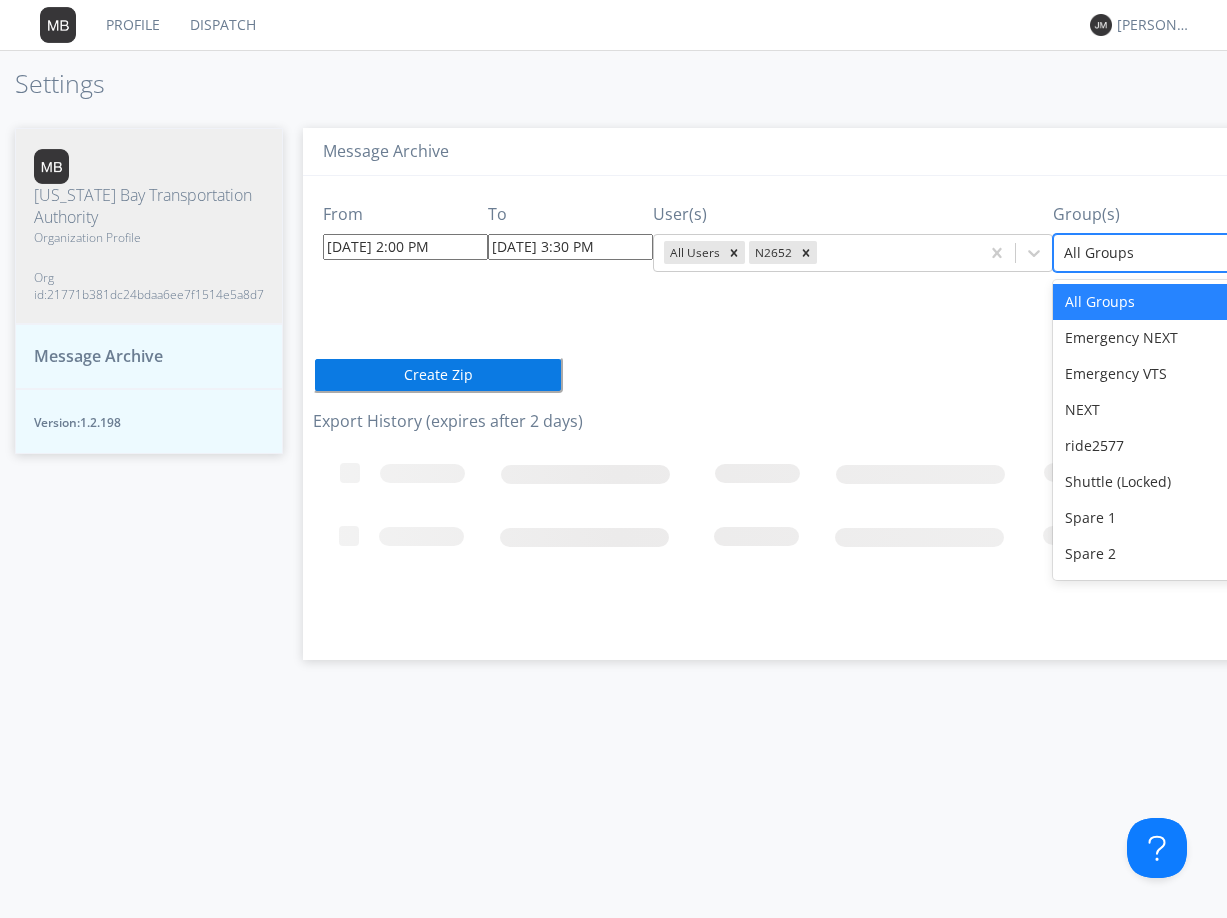 click at bounding box center (1216, 253) 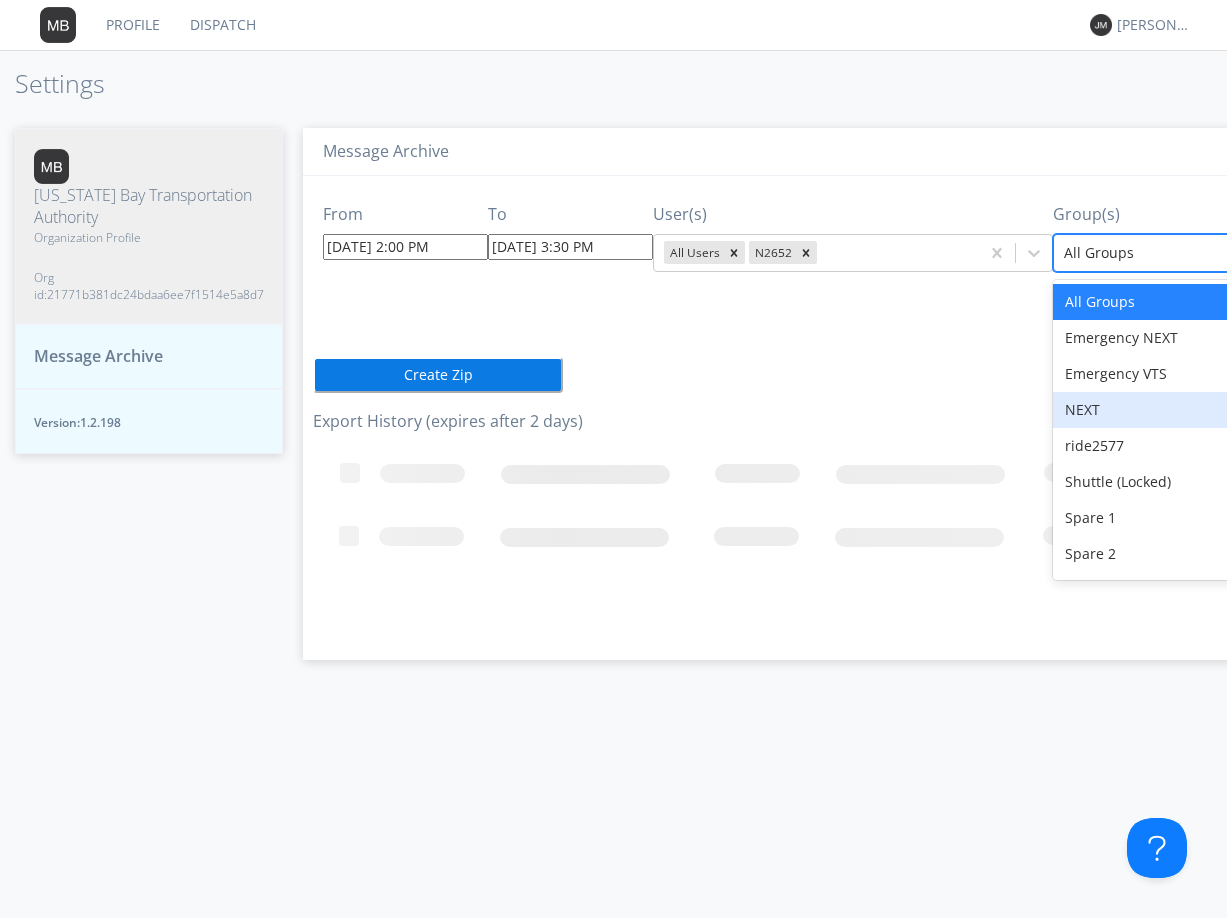 click on "NEXT" at bounding box center [1253, 410] 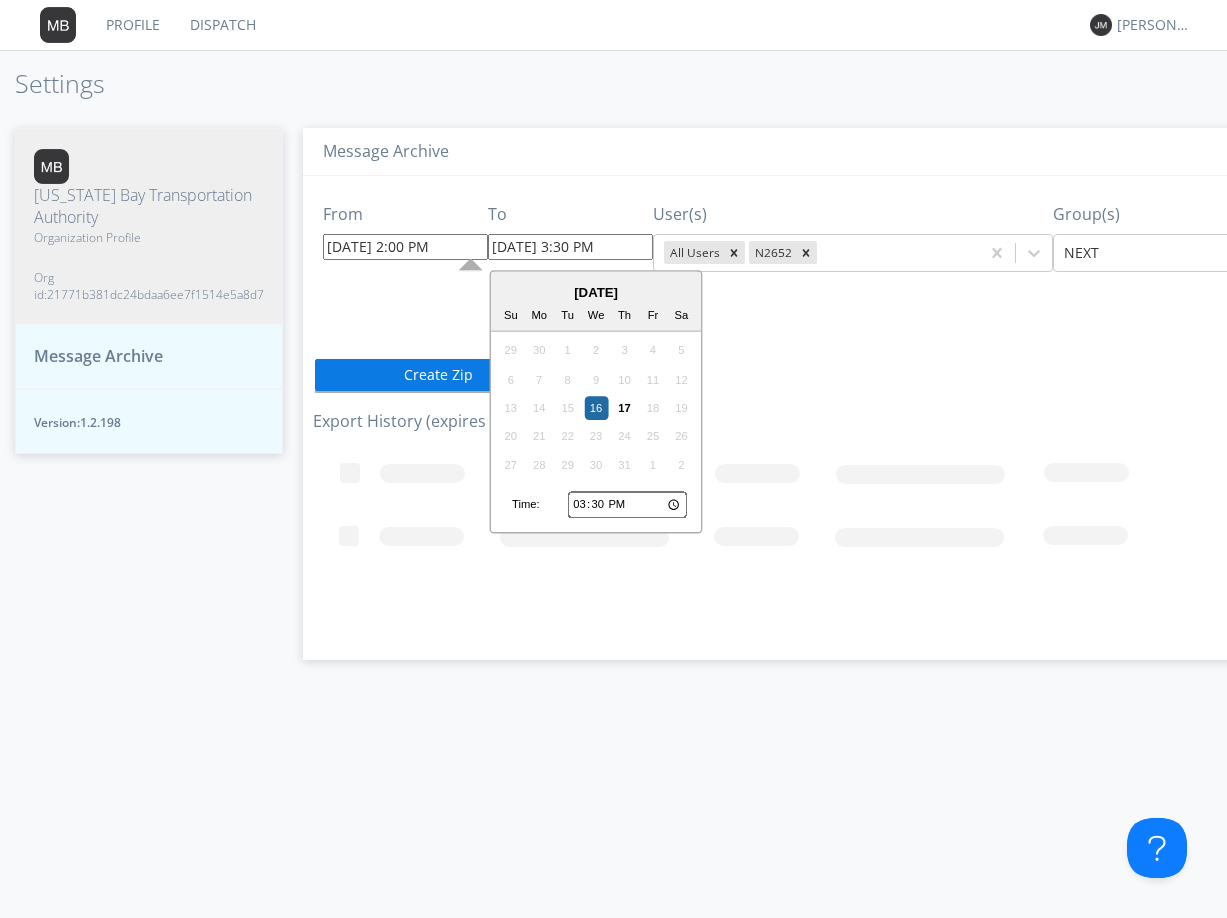 click on "07/16/2025 3:30 PM" at bounding box center (570, 247) 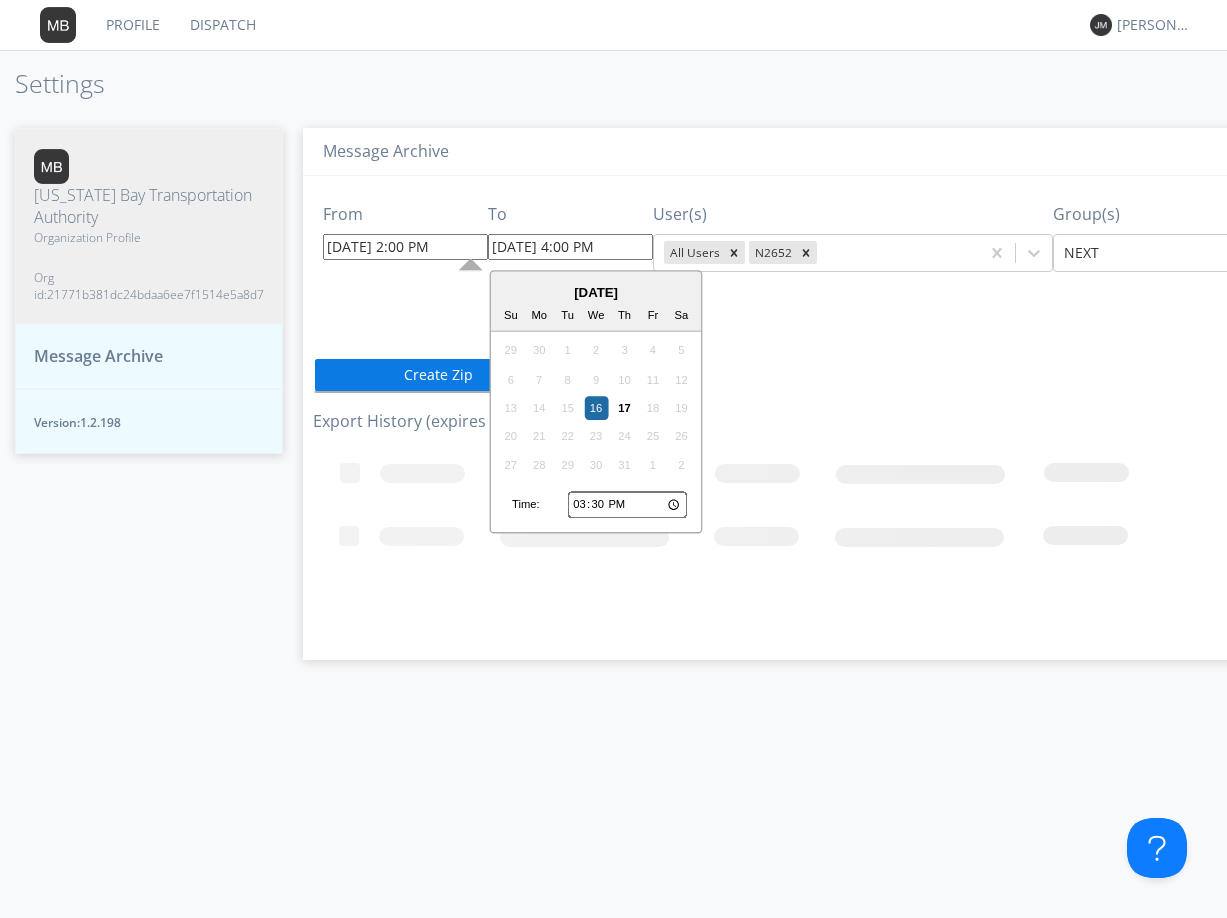 type on "07/16/2025 4:00 PM" 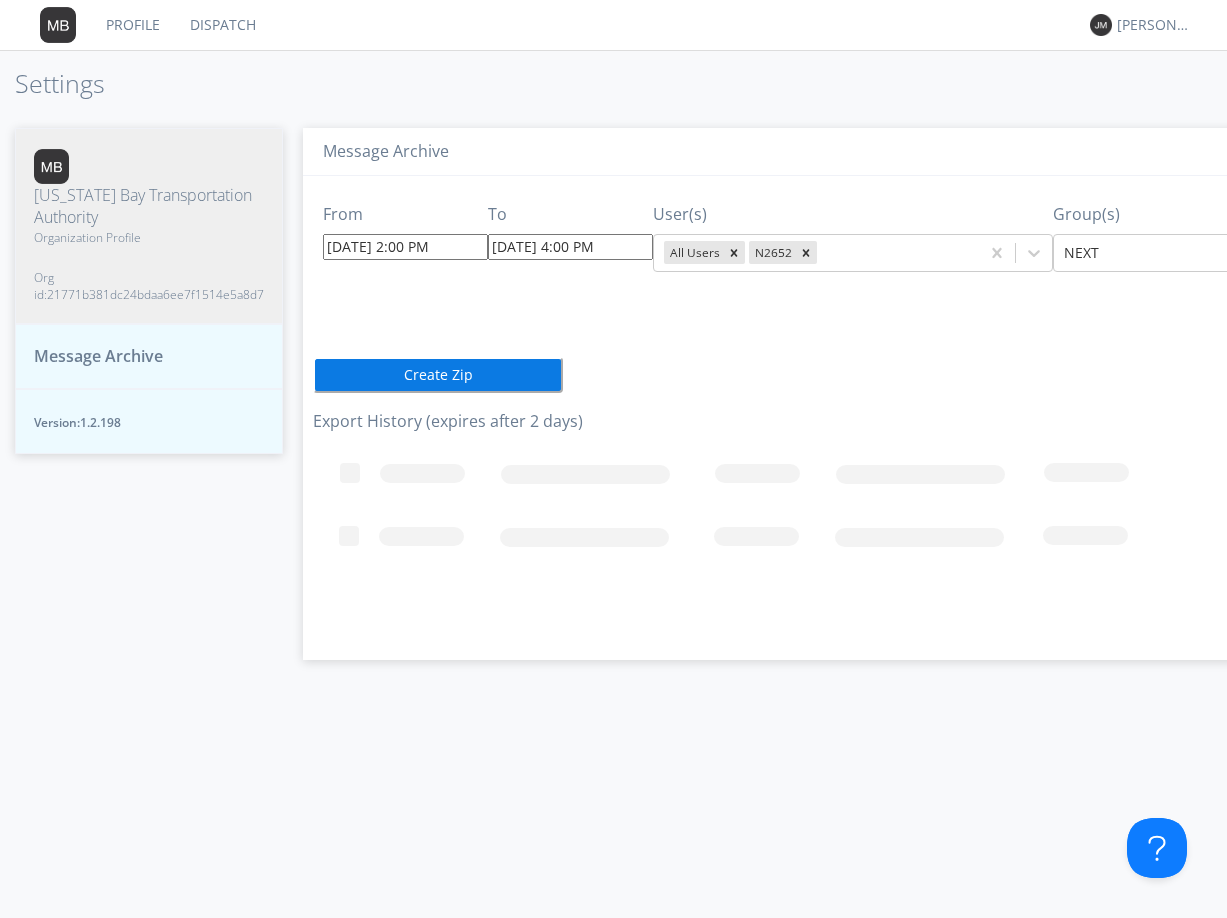 click on "From 07/16/2025 2:00 PM To 07/16/2025 4:00 PM User(s) All Users N2652 Group(s) NEXT Create Zip Export History (expires after 2 days) Loading..." at bounding box center (888, 410) 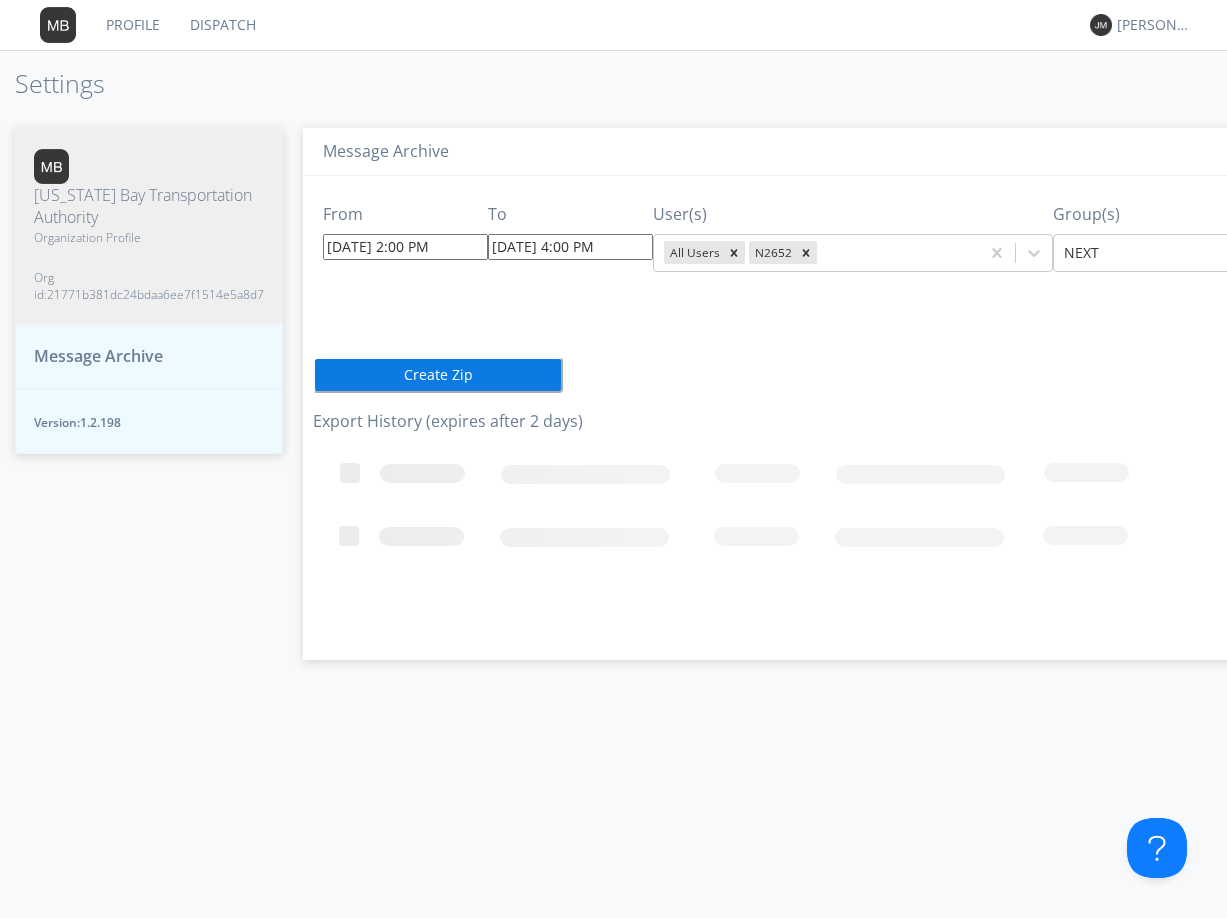 click on "Create Zip" at bounding box center (438, 375) 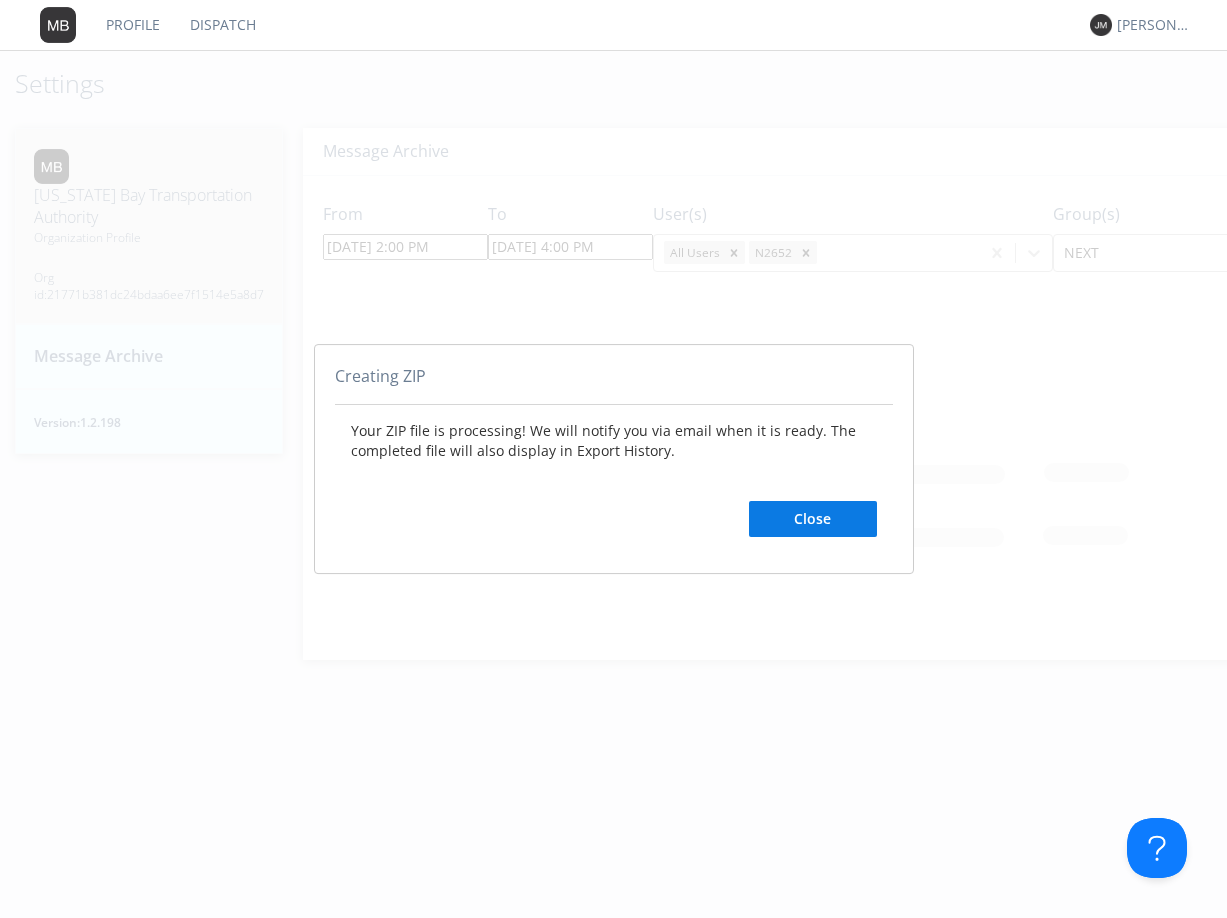 click on "Close" at bounding box center (813, 519) 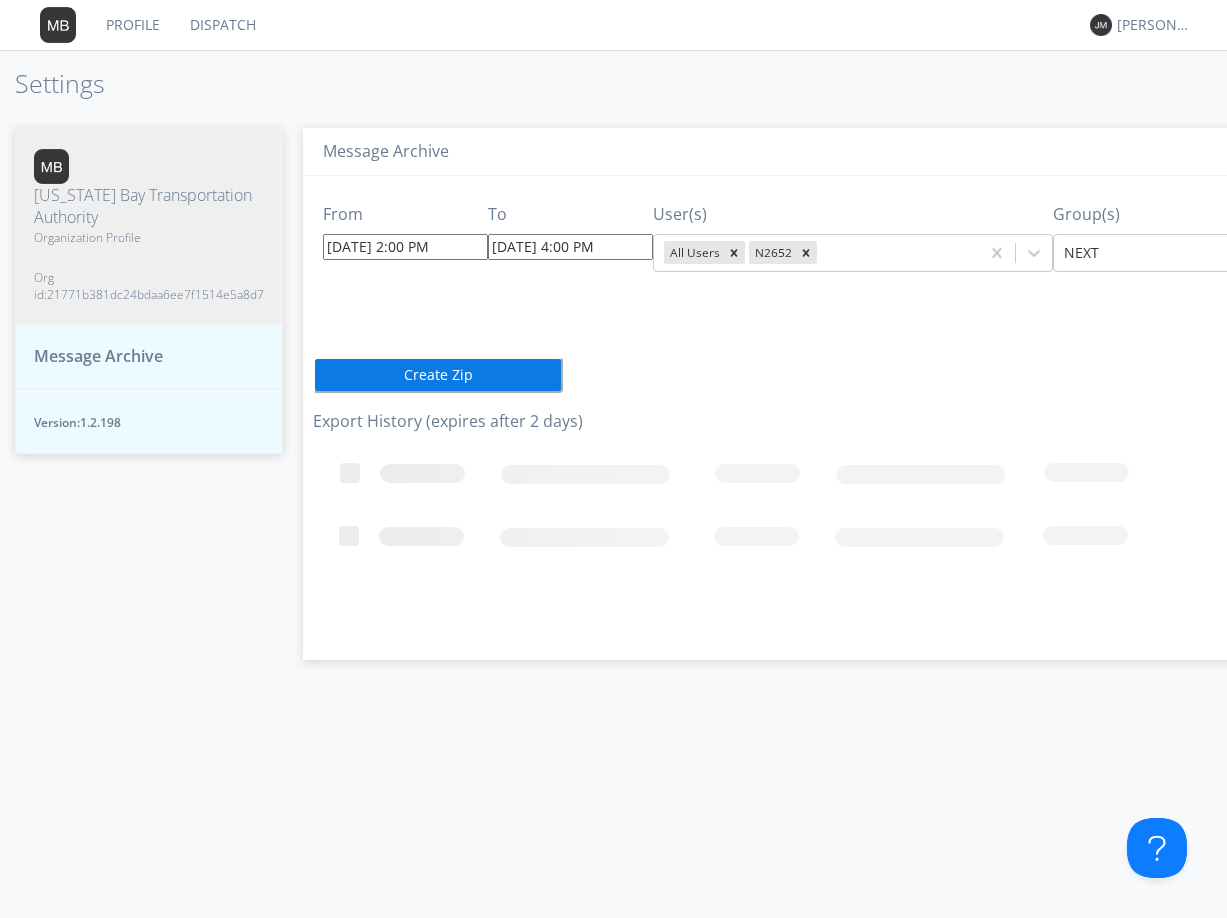 click on "Message Archive From 07/16/2025 2:00 PM To 07/16/2025 4:00 PM User(s) All Users N2652 Group(s) NEXT Create Zip Export History (expires after 2 days) Loading..." at bounding box center (888, 513) 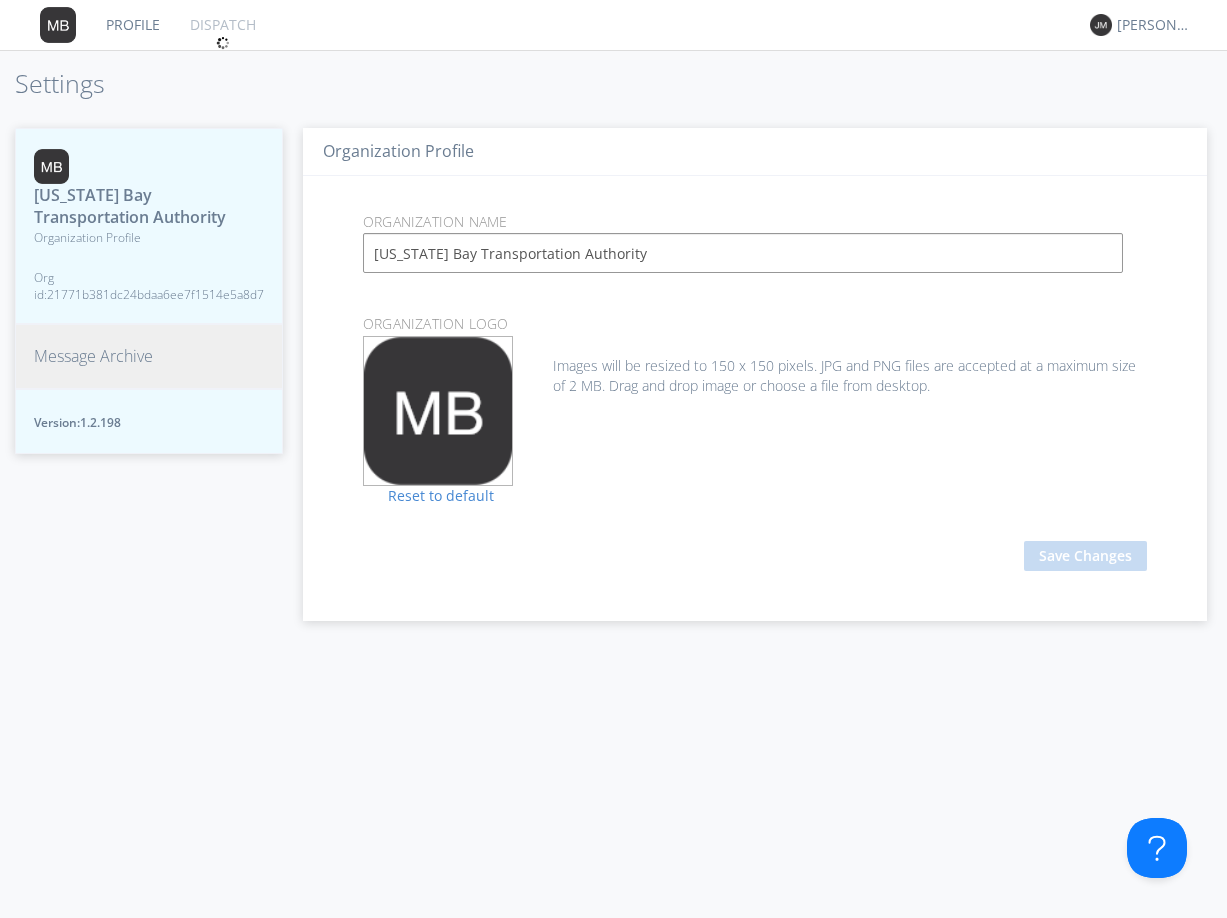 scroll, scrollTop: 0, scrollLeft: 0, axis: both 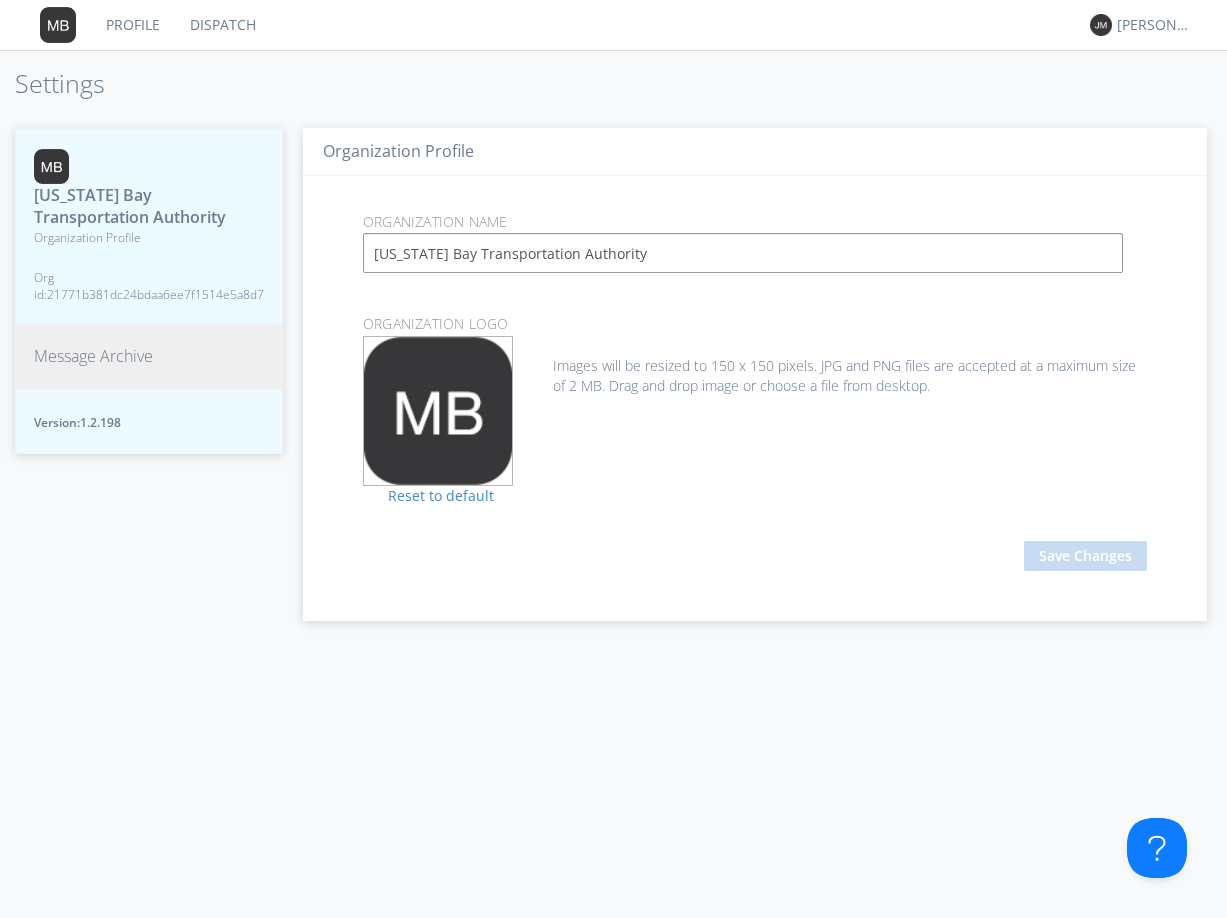 click on "Message Archive" at bounding box center (93, 356) 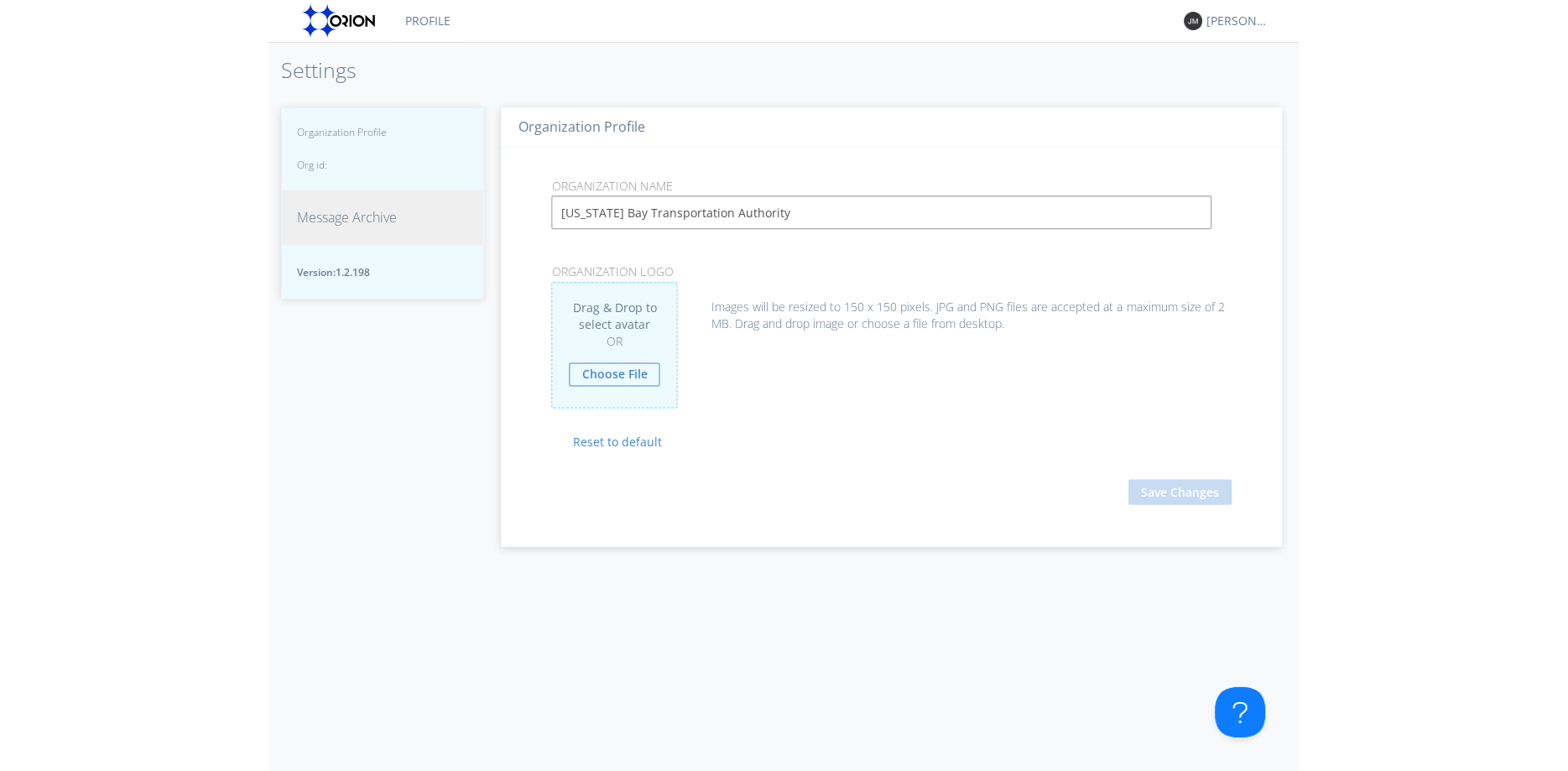scroll, scrollTop: 0, scrollLeft: 0, axis: both 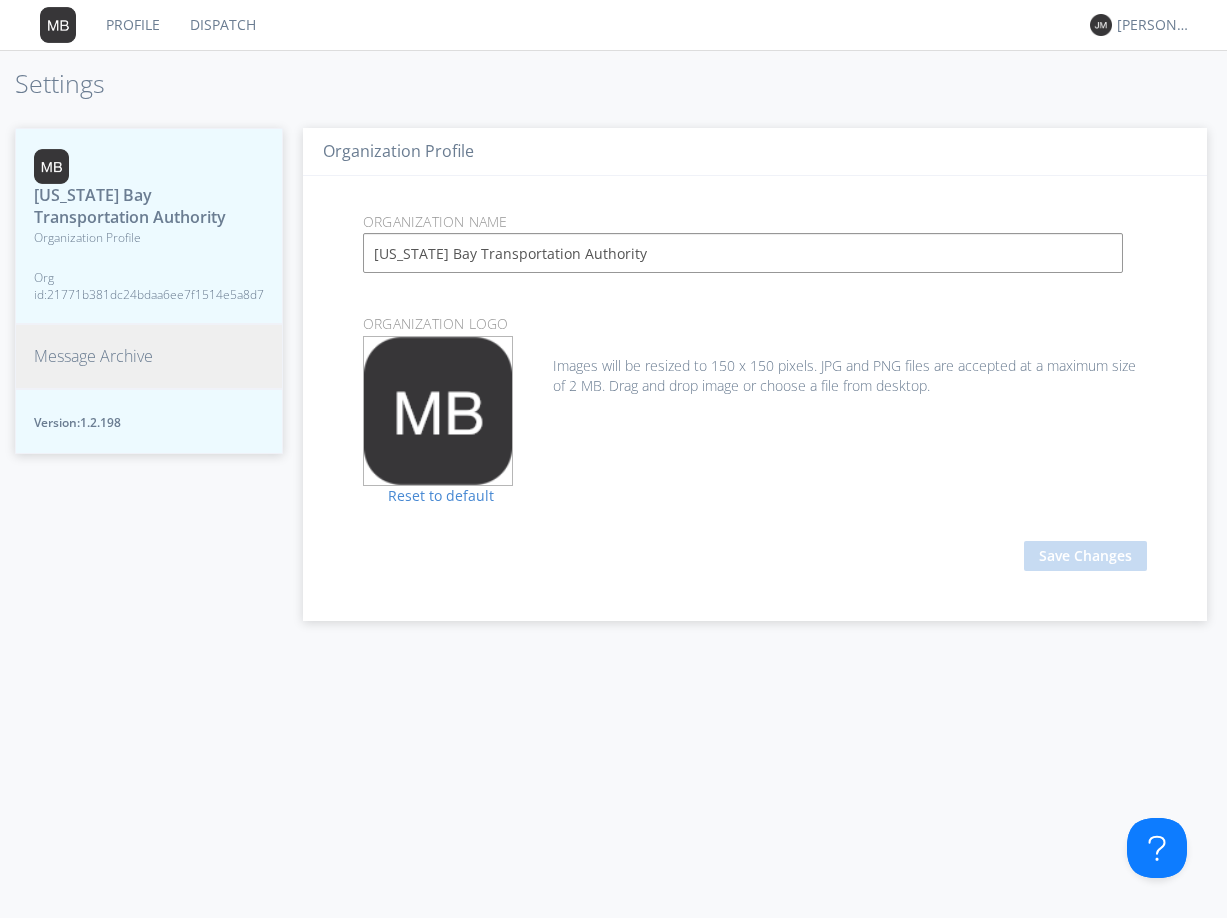 click on "Message Archive" at bounding box center [93, 356] 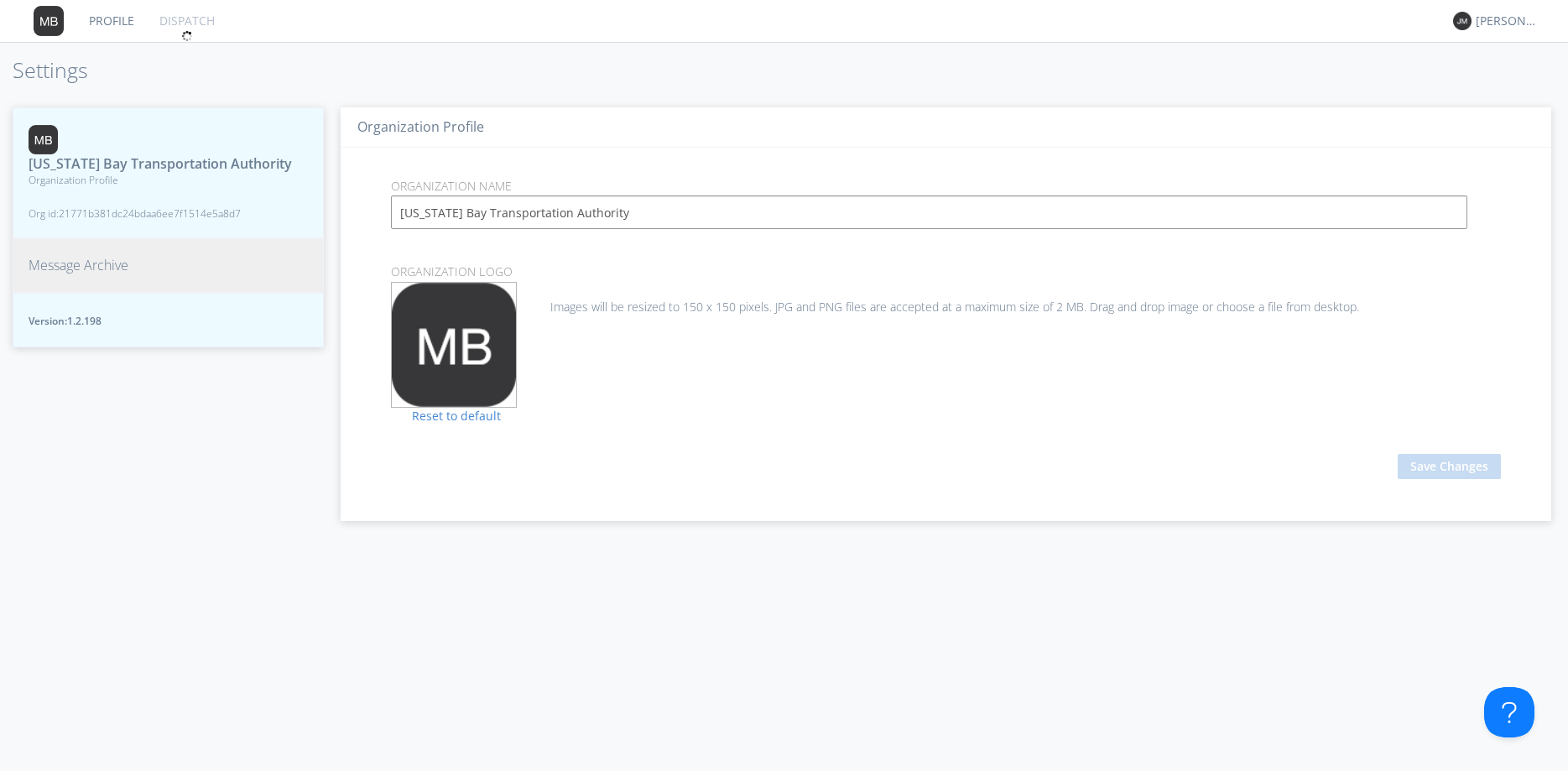 scroll, scrollTop: 0, scrollLeft: 0, axis: both 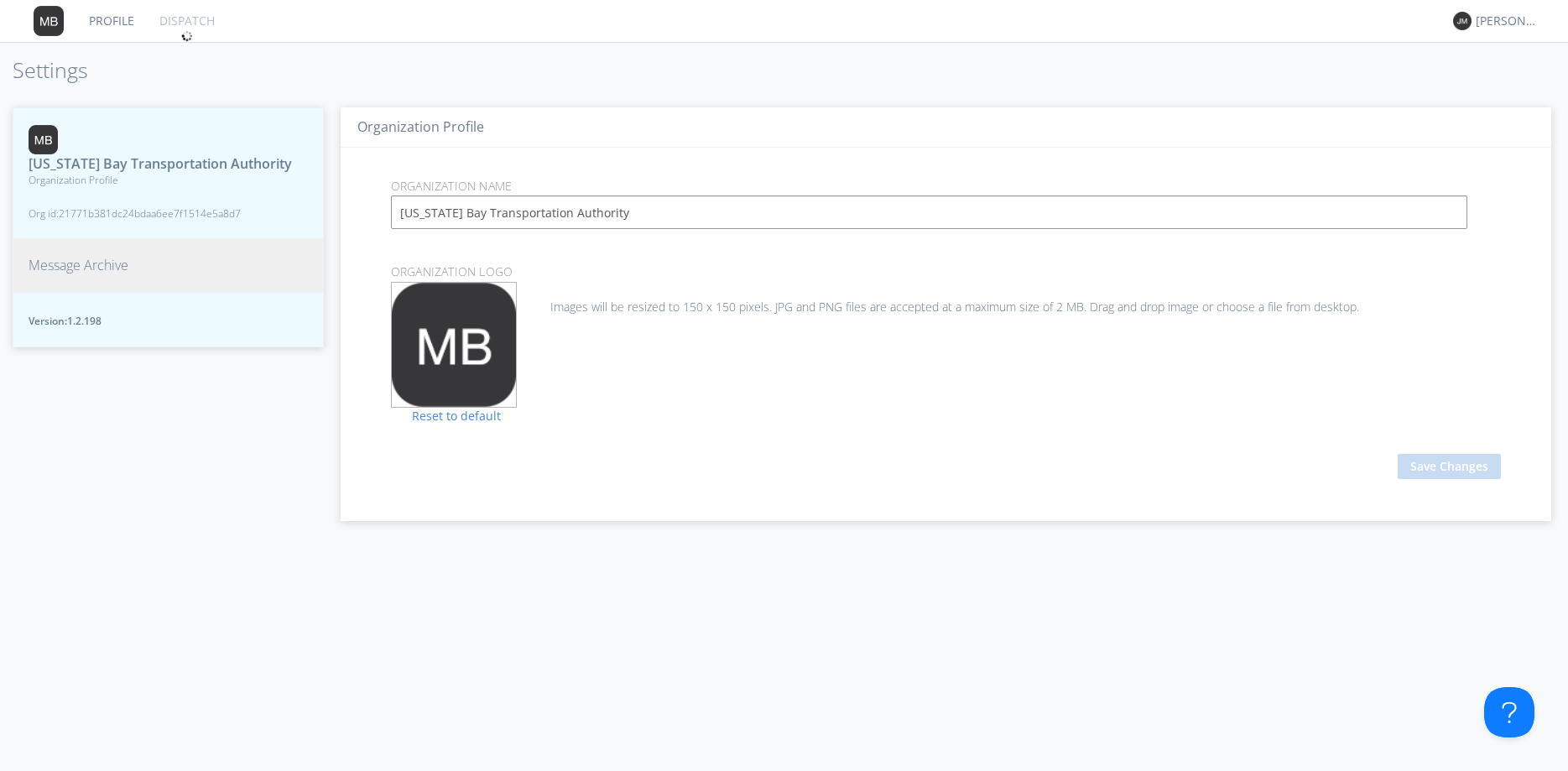 click on "Message Archive" at bounding box center (168, 265) 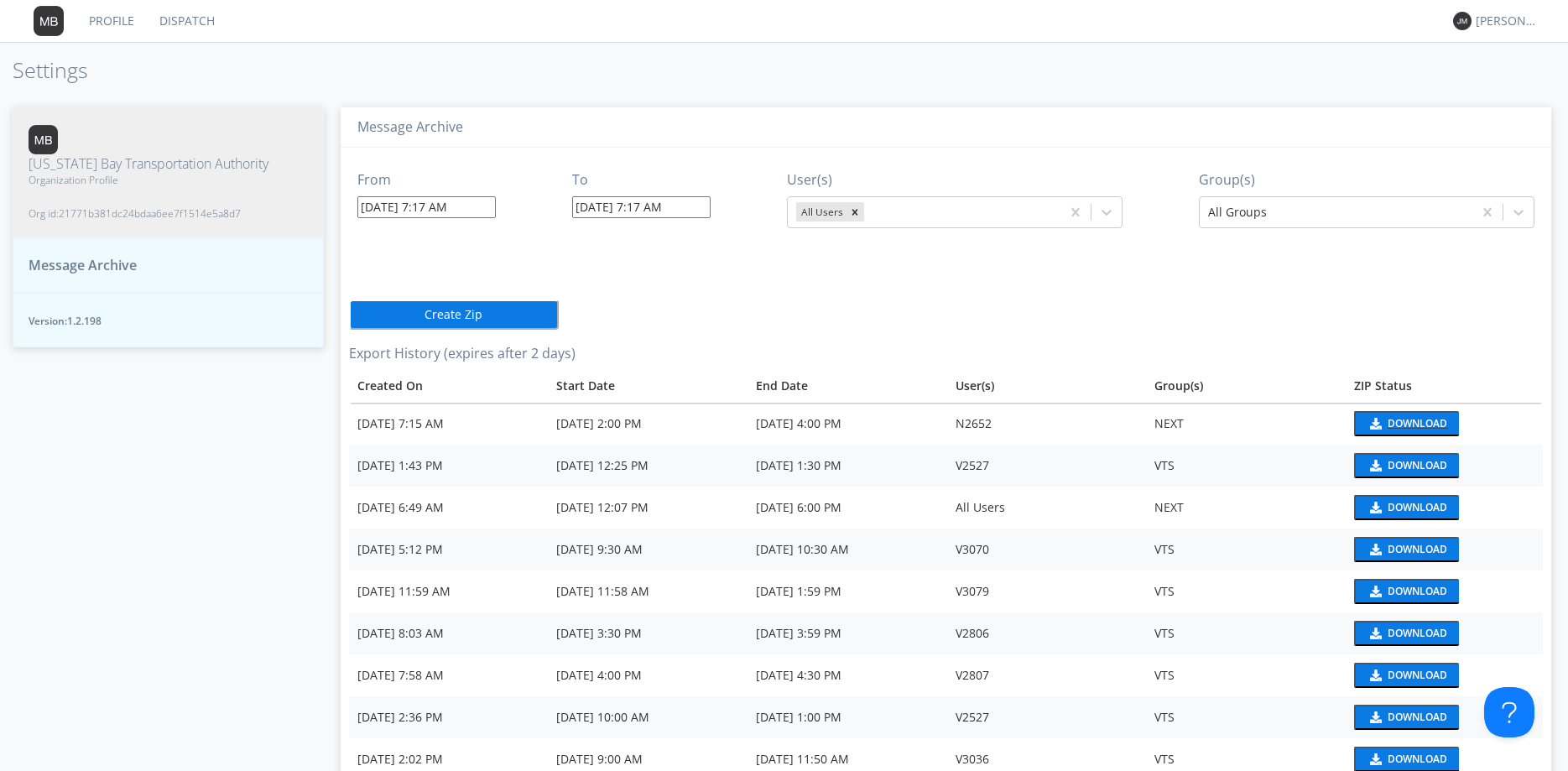 click on "Download" at bounding box center [1417, 424] 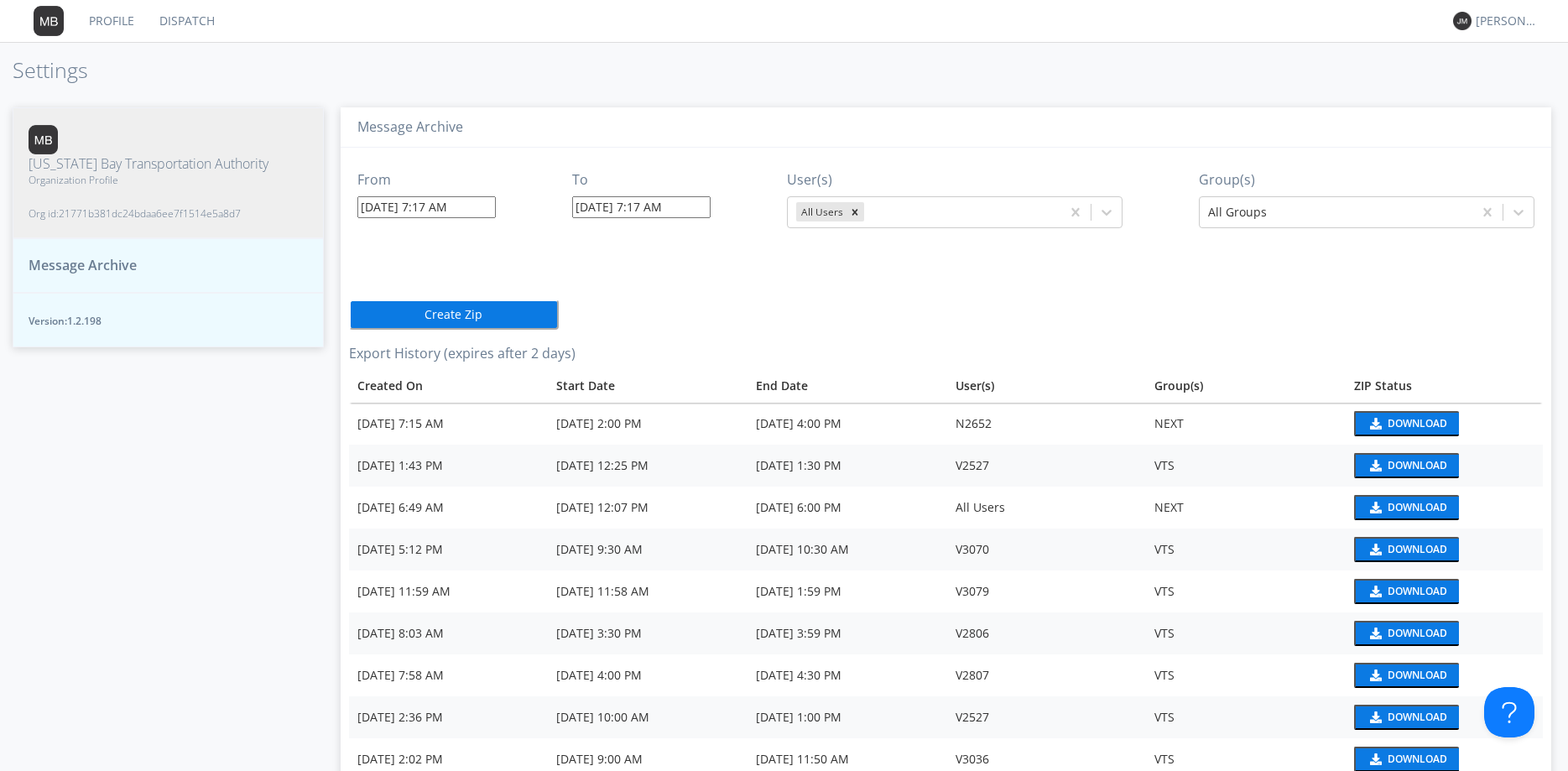 click on "Profile Dispatch John Mac" at bounding box center [784, 21] 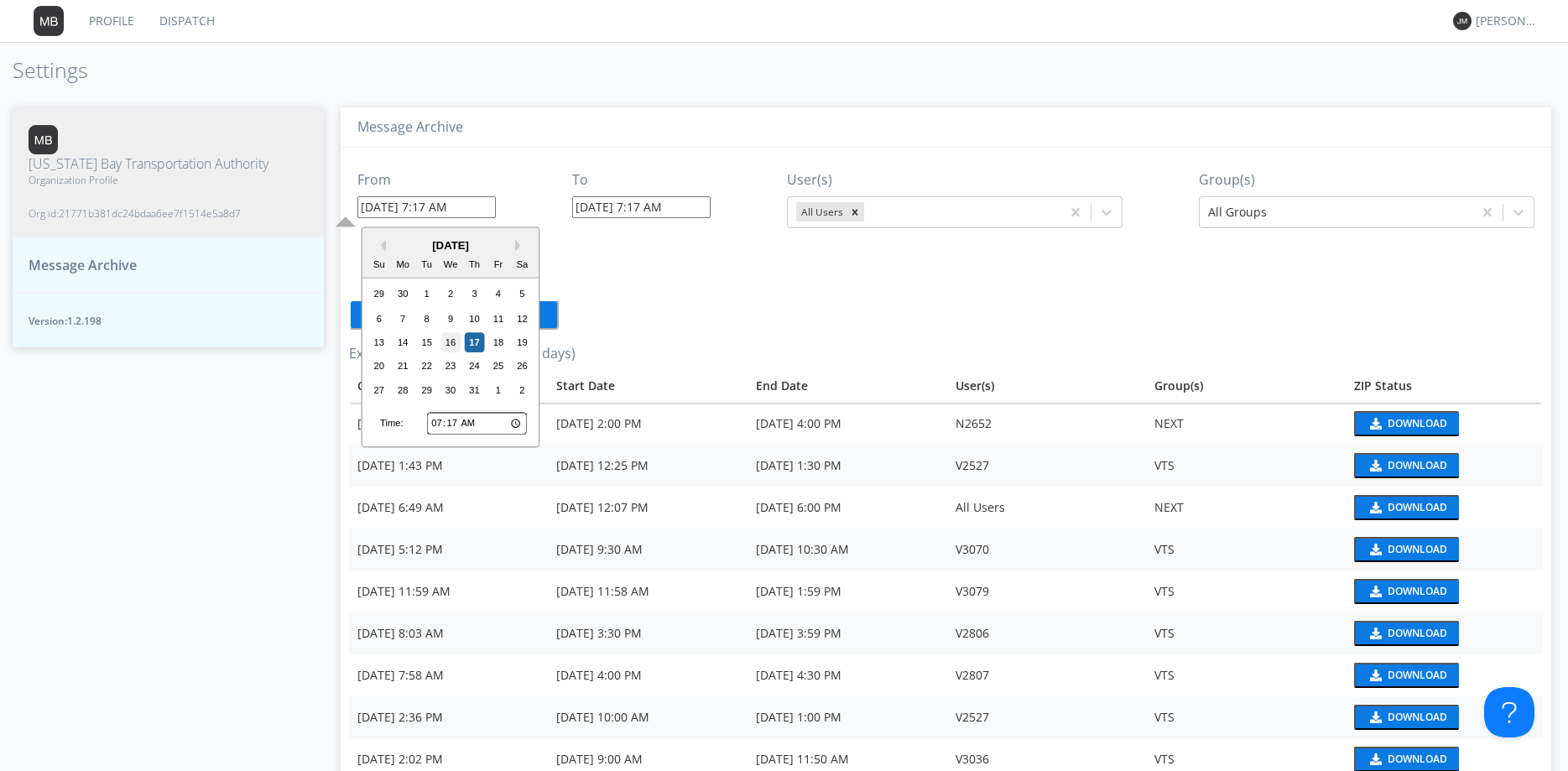 click on "16" at bounding box center [451, 342] 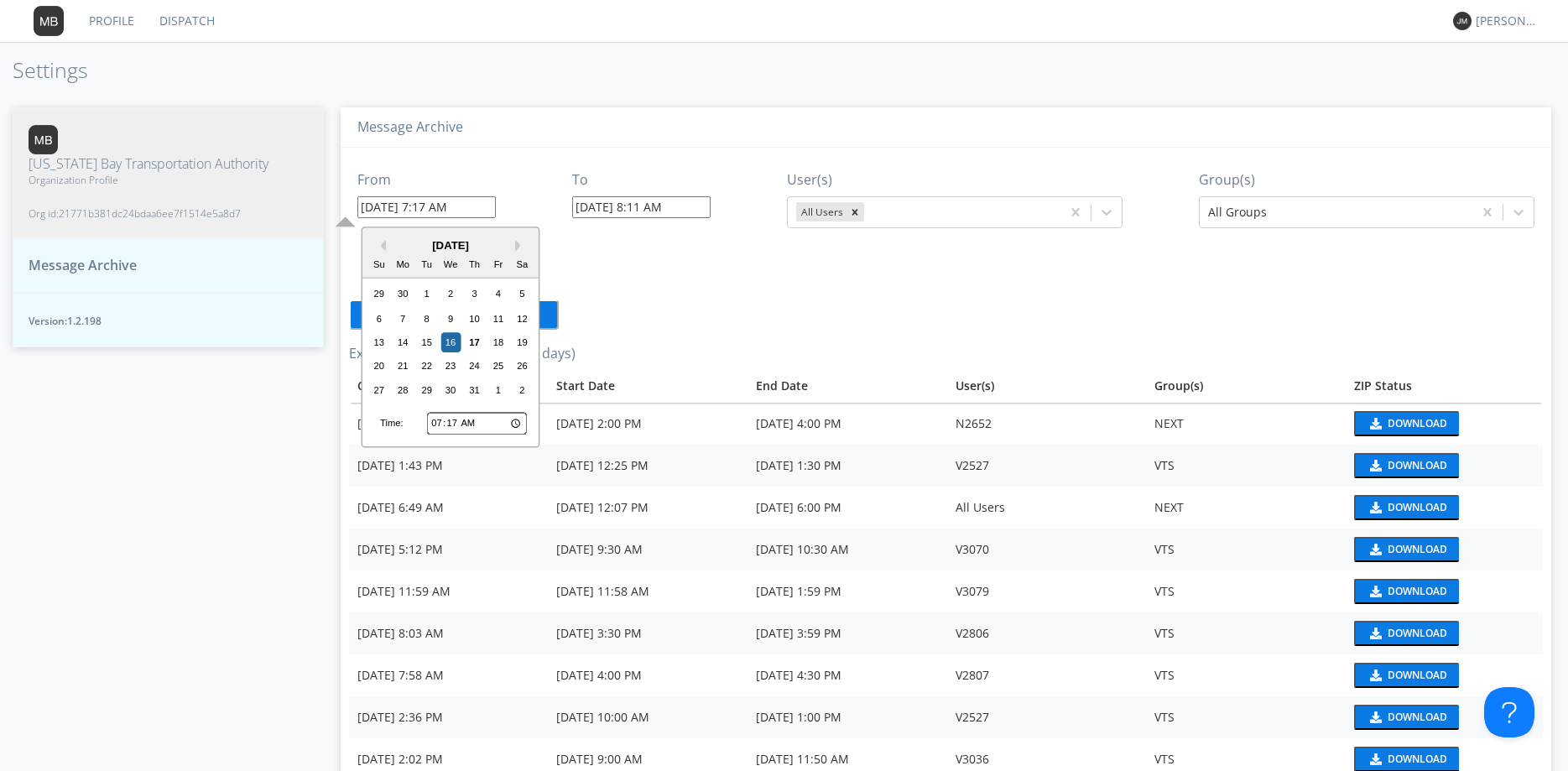 click on "07/16/2025 7:17 AM" at bounding box center (426, 207) 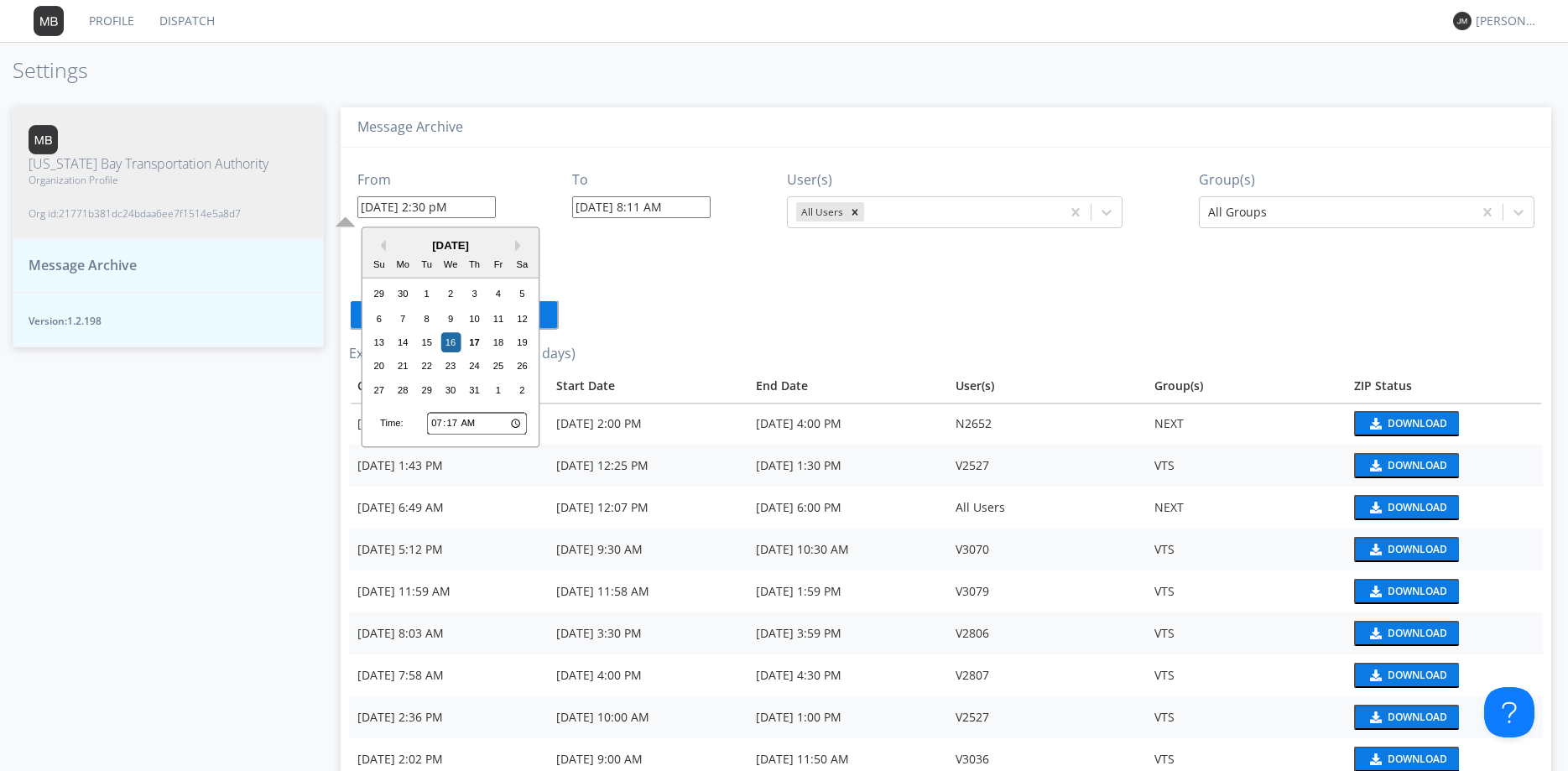 type on "07/16/2025 2:30 PM" 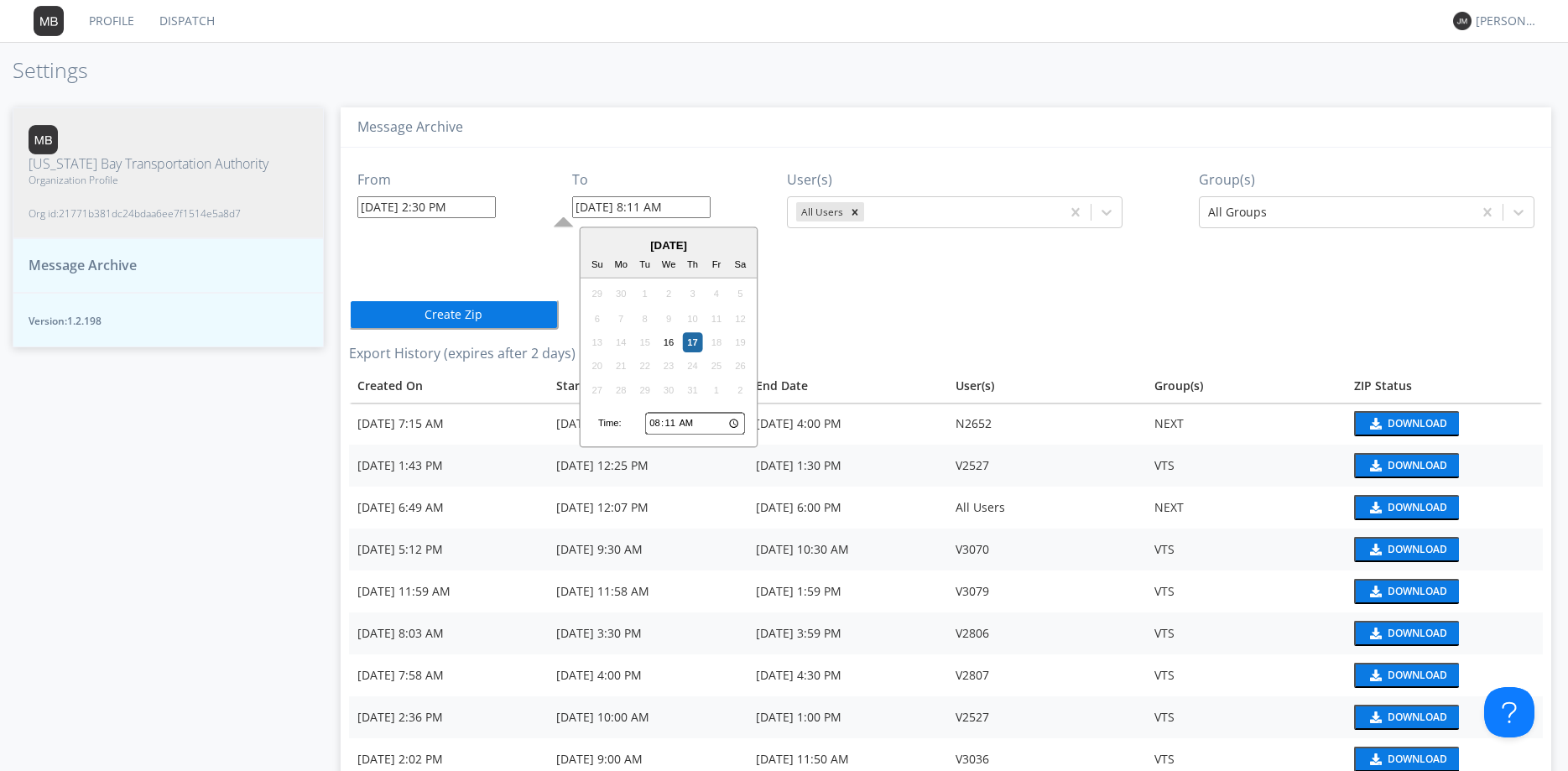 click on "07/17/2025 8:11 AM" at bounding box center [641, 207] 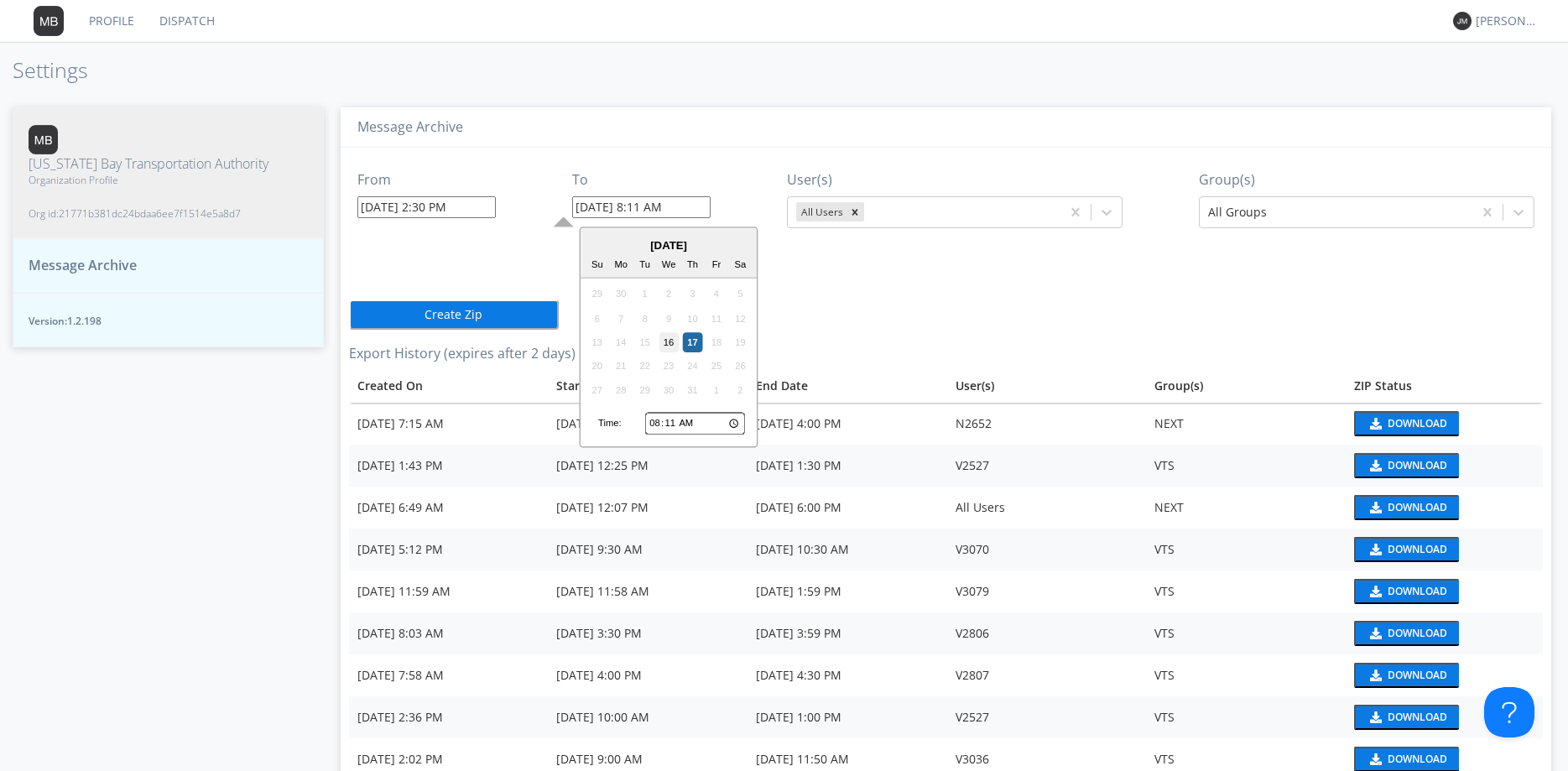 click on "16" at bounding box center (669, 342) 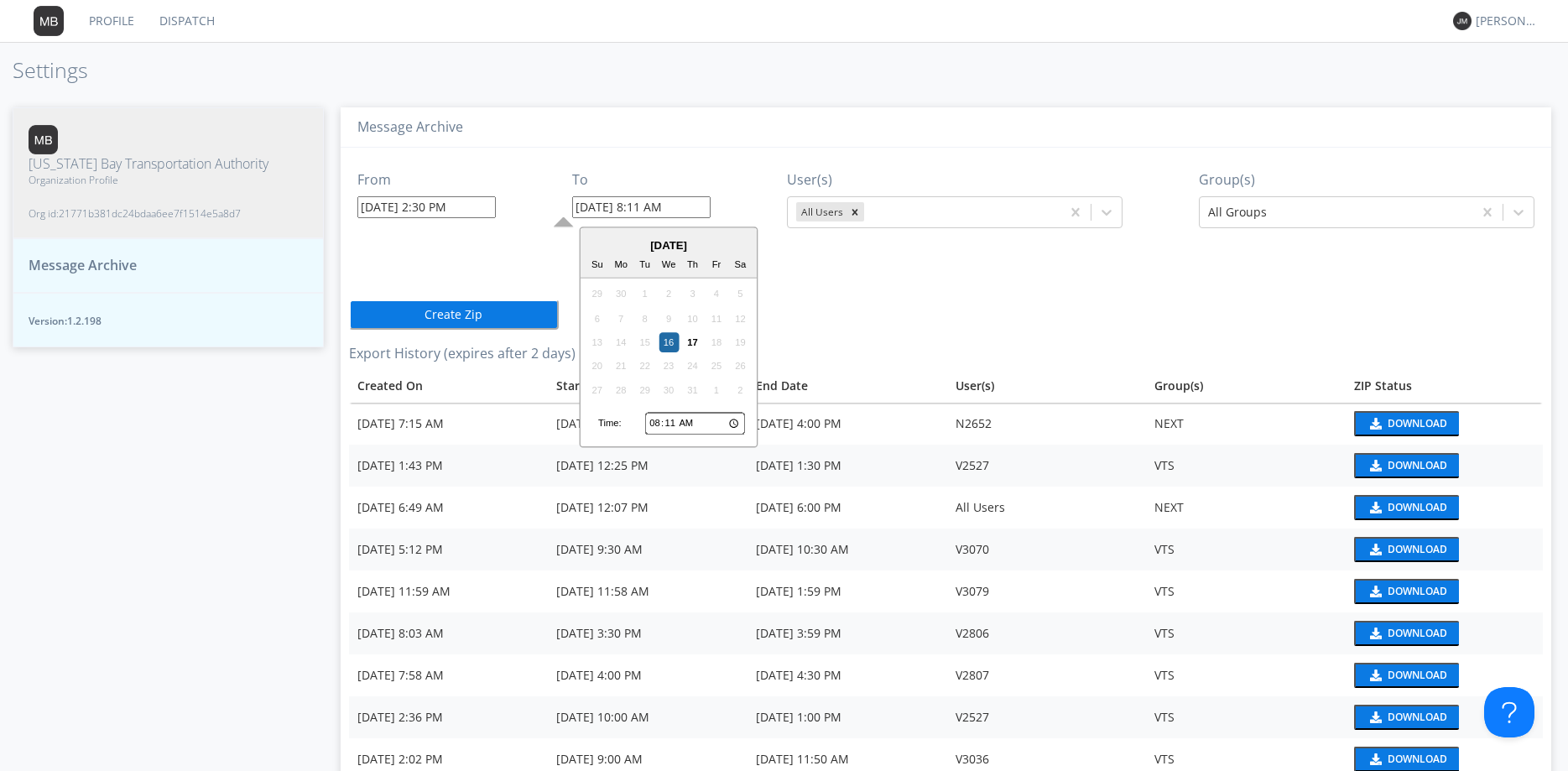 click on "07/16/2025 8:11 AM" at bounding box center [641, 207] 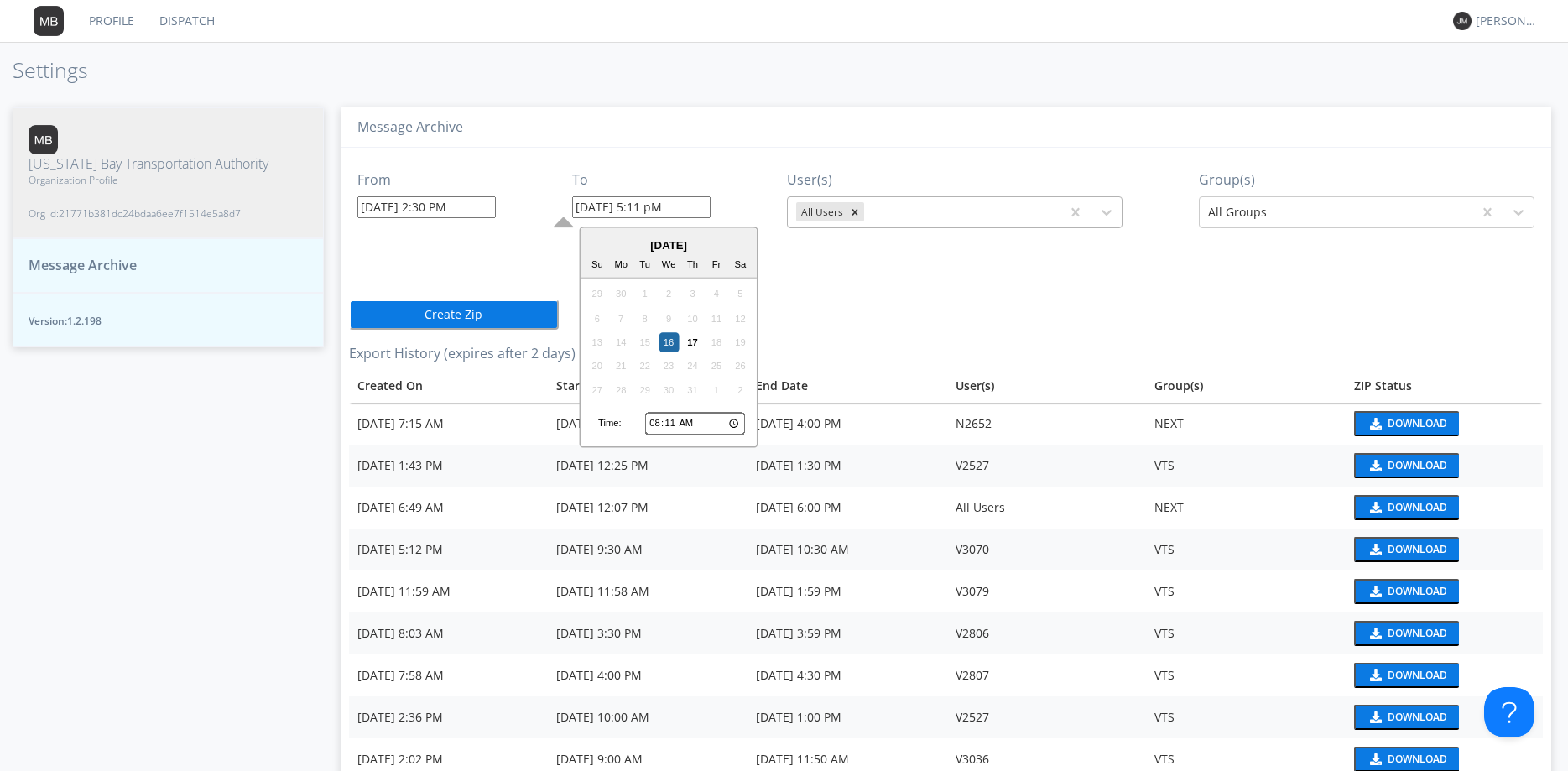 type on "07/16/2025 5:11 PM" 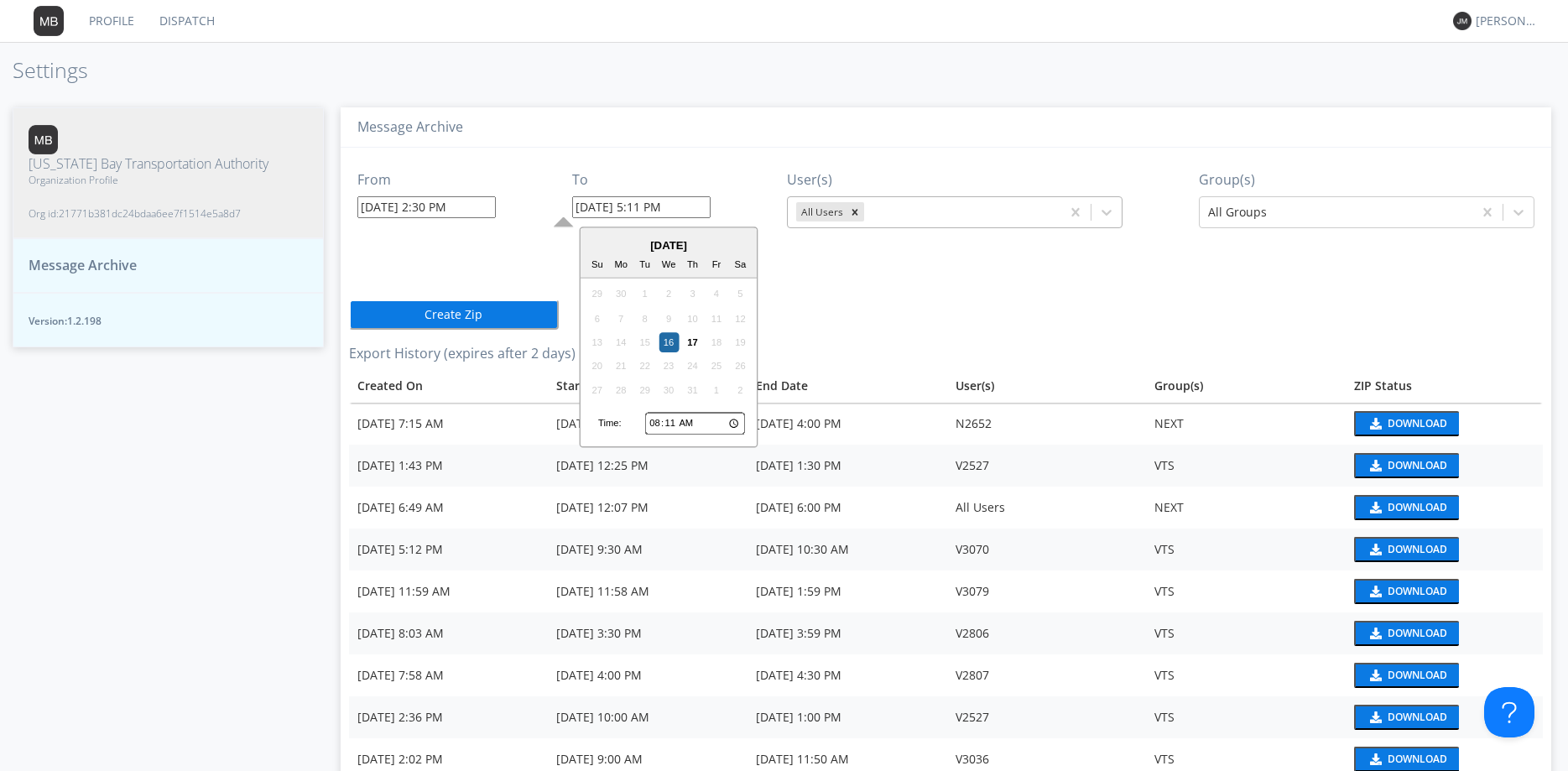 click at bounding box center (960, 212) 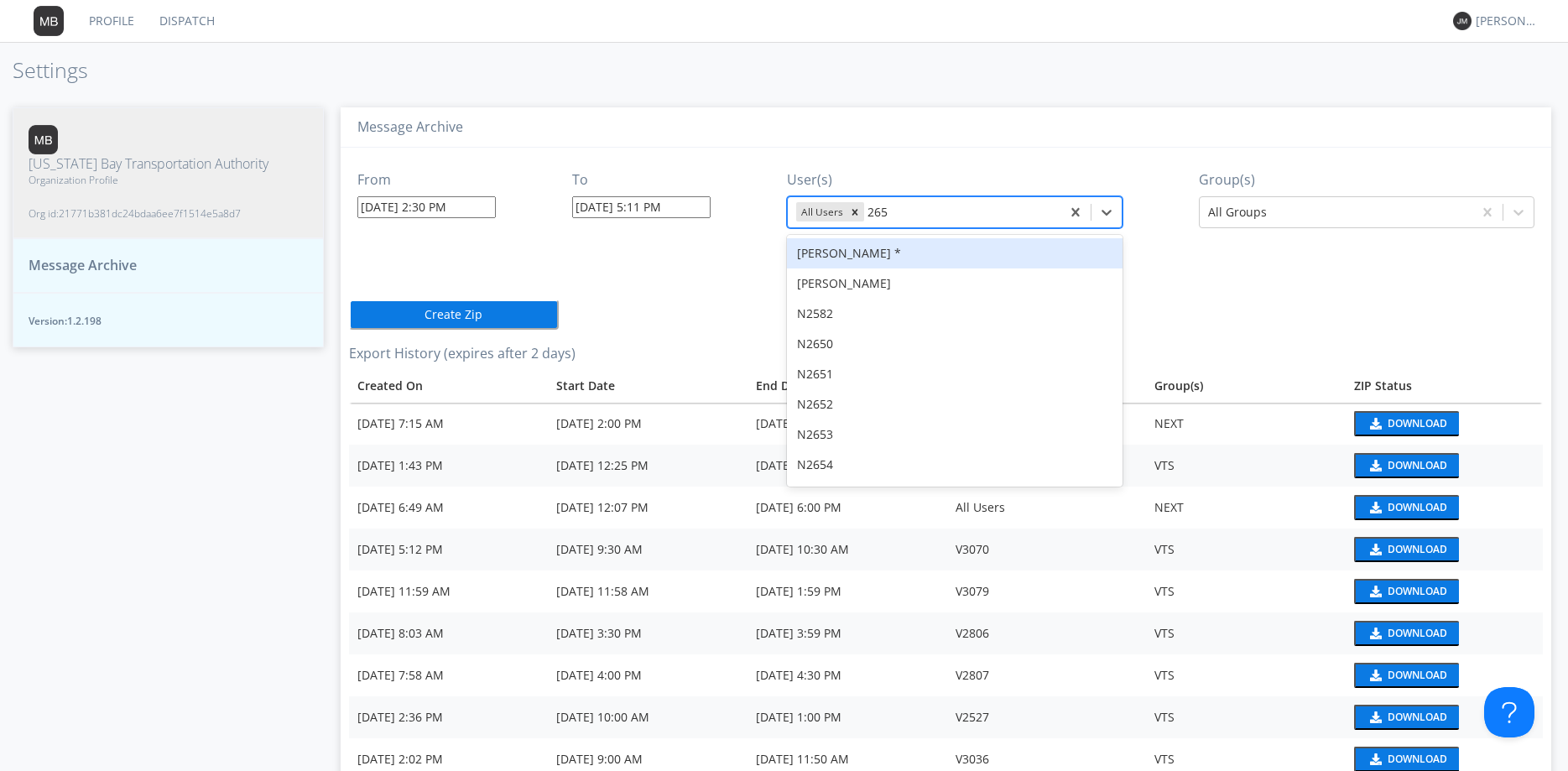 type on "2652" 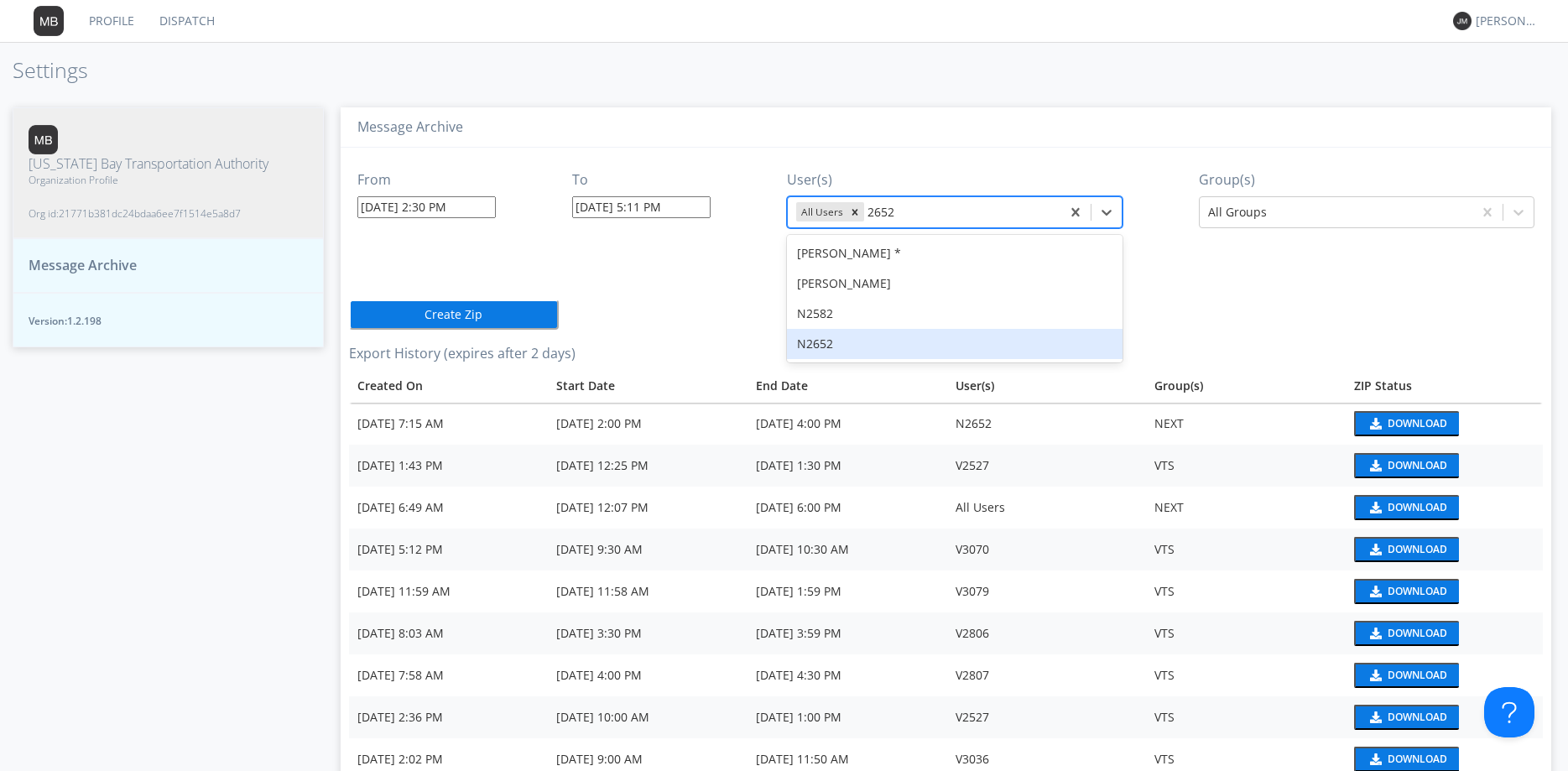 click on "N2652" at bounding box center (955, 344) 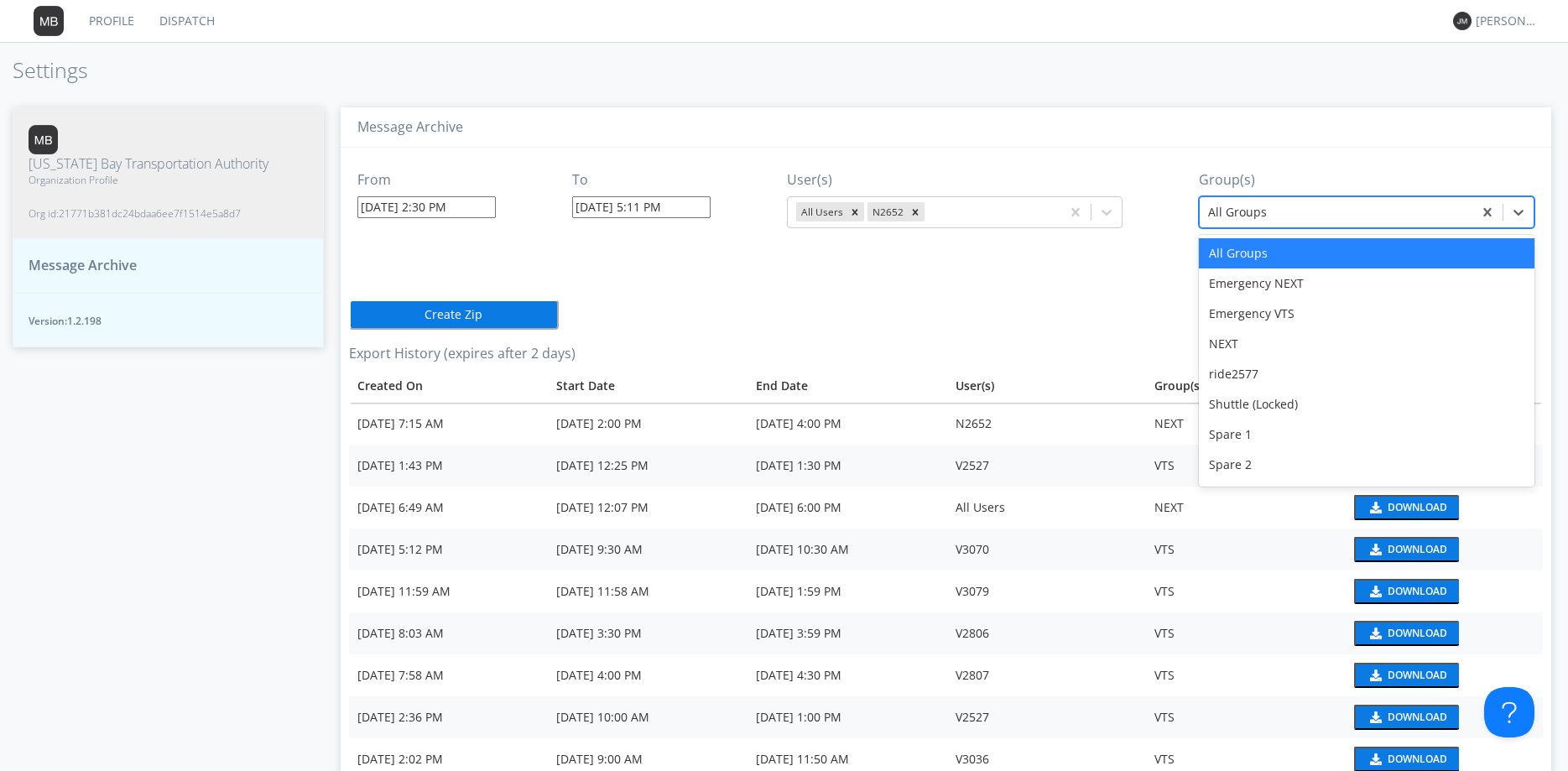 click at bounding box center [1336, 212] 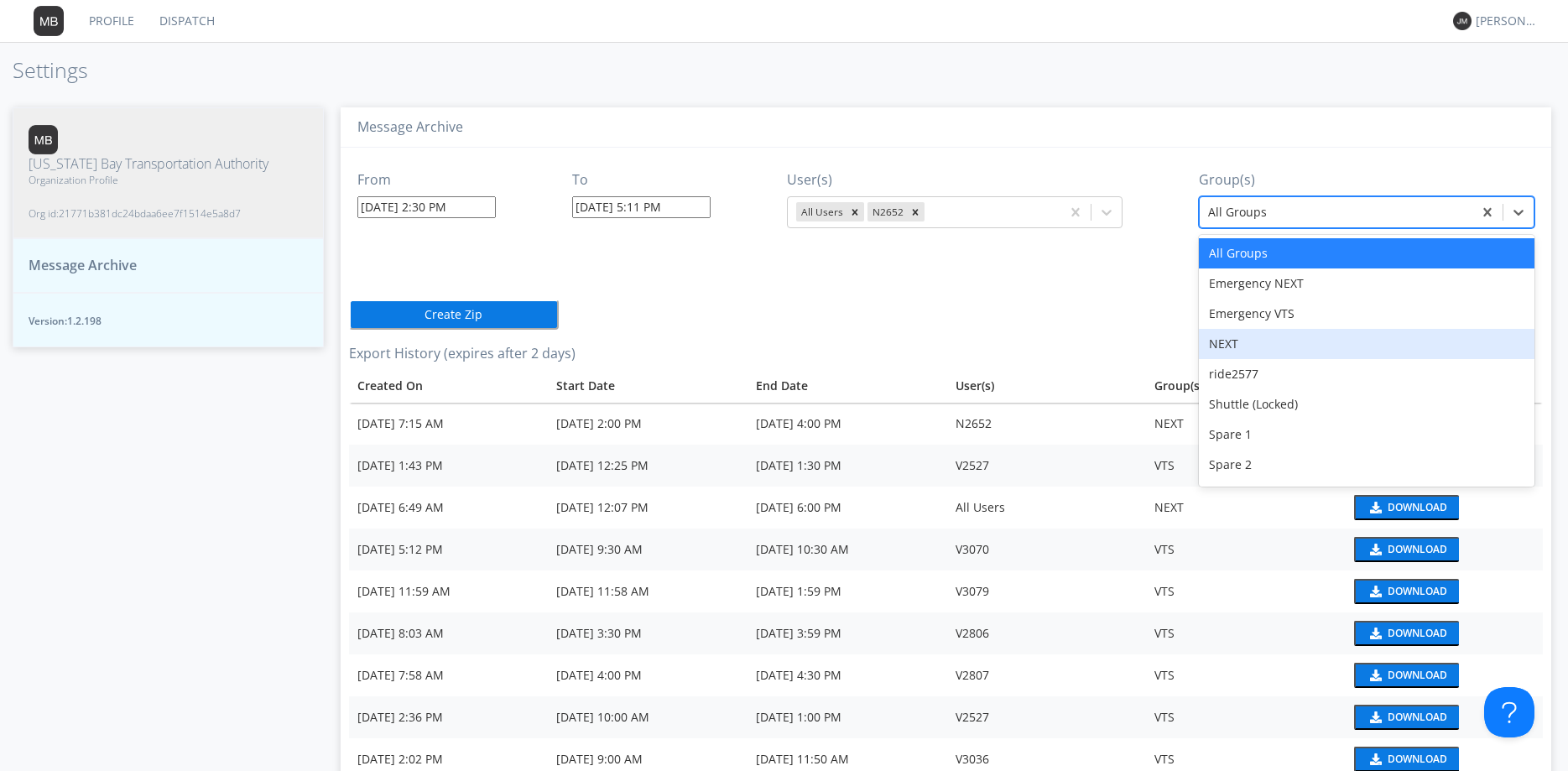 click on "NEXT" at bounding box center (1367, 344) 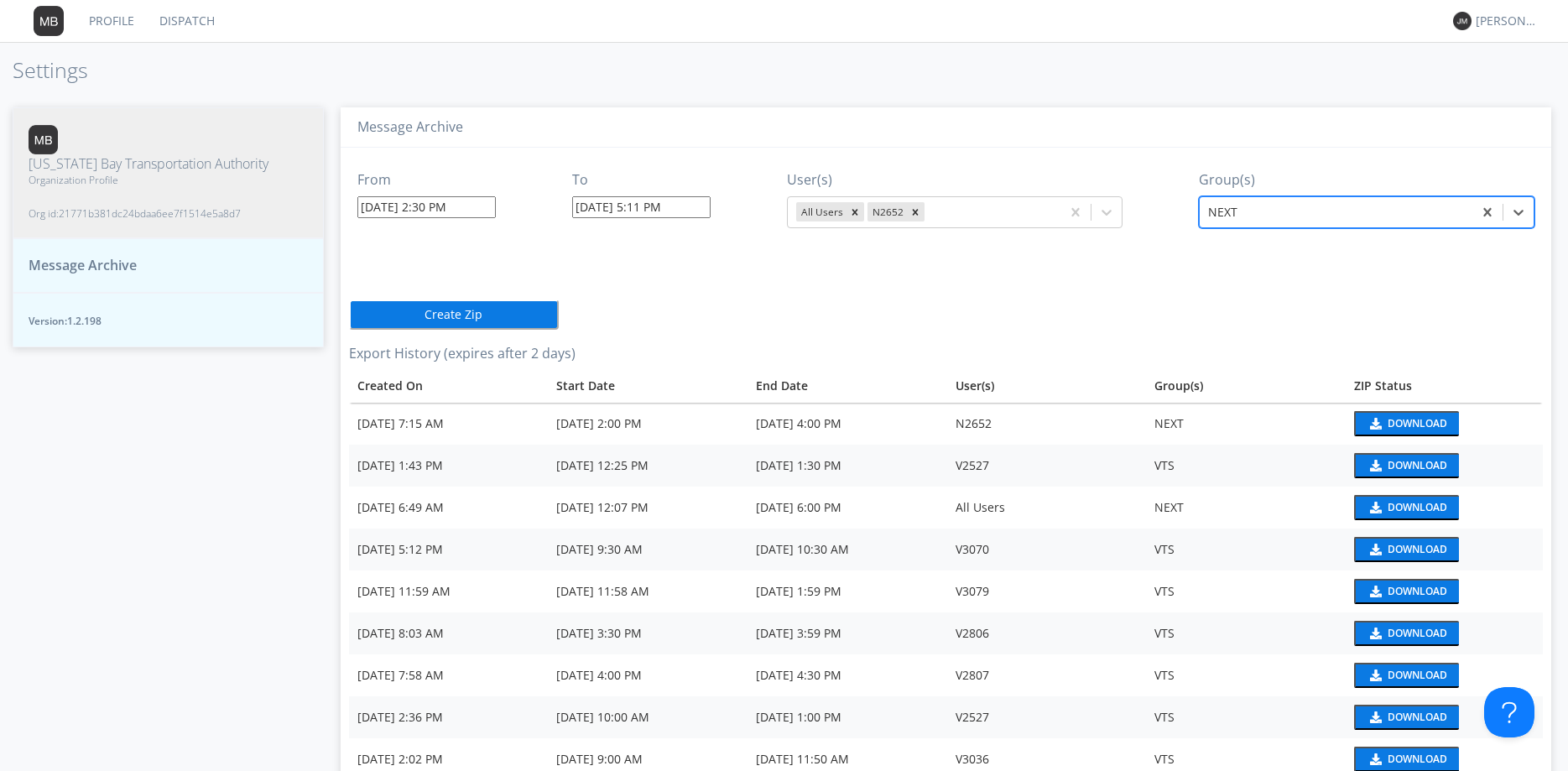 click on "Create Zip" at bounding box center [454, 315] 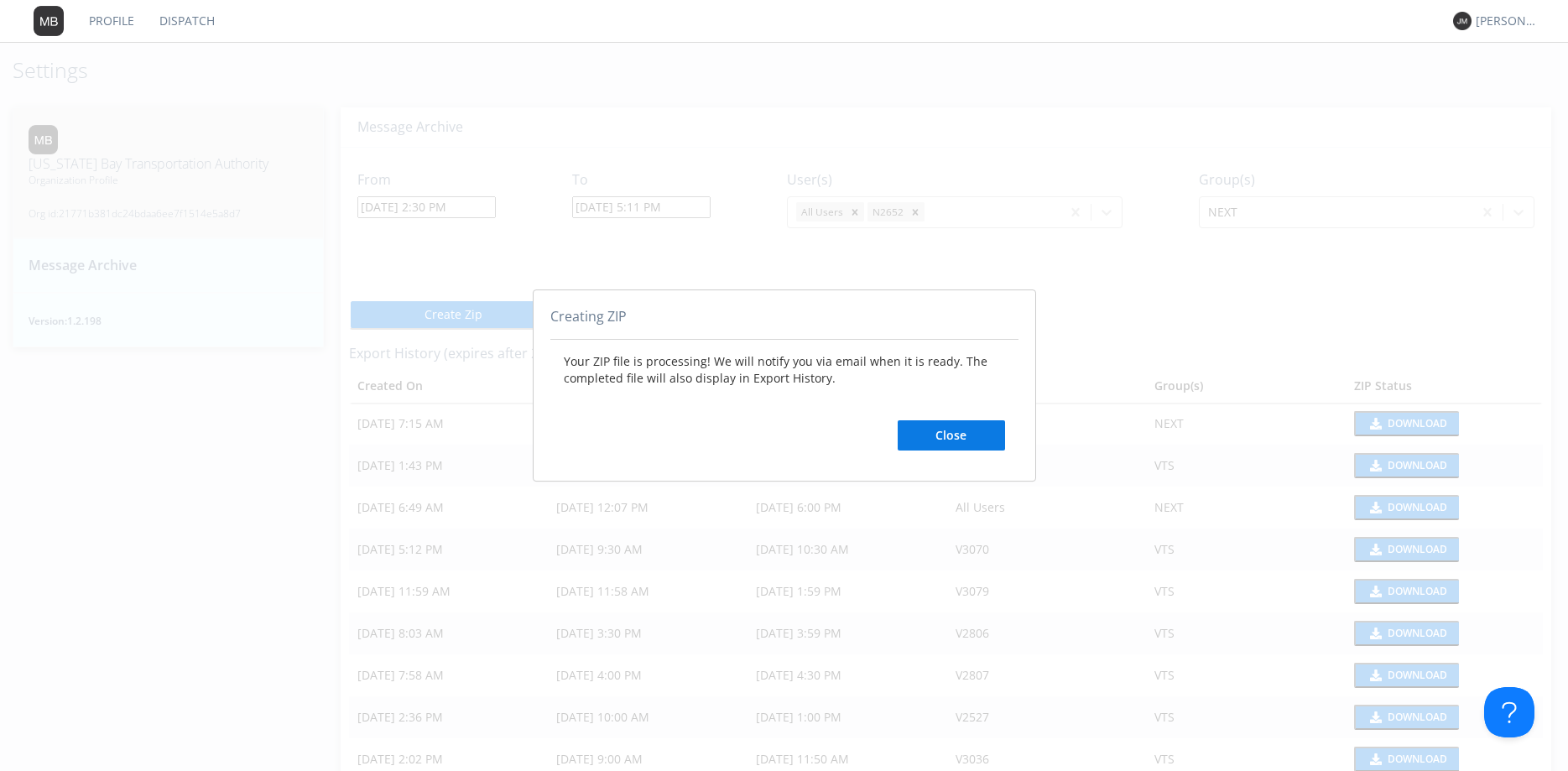 click on "Close" at bounding box center (951, 435) 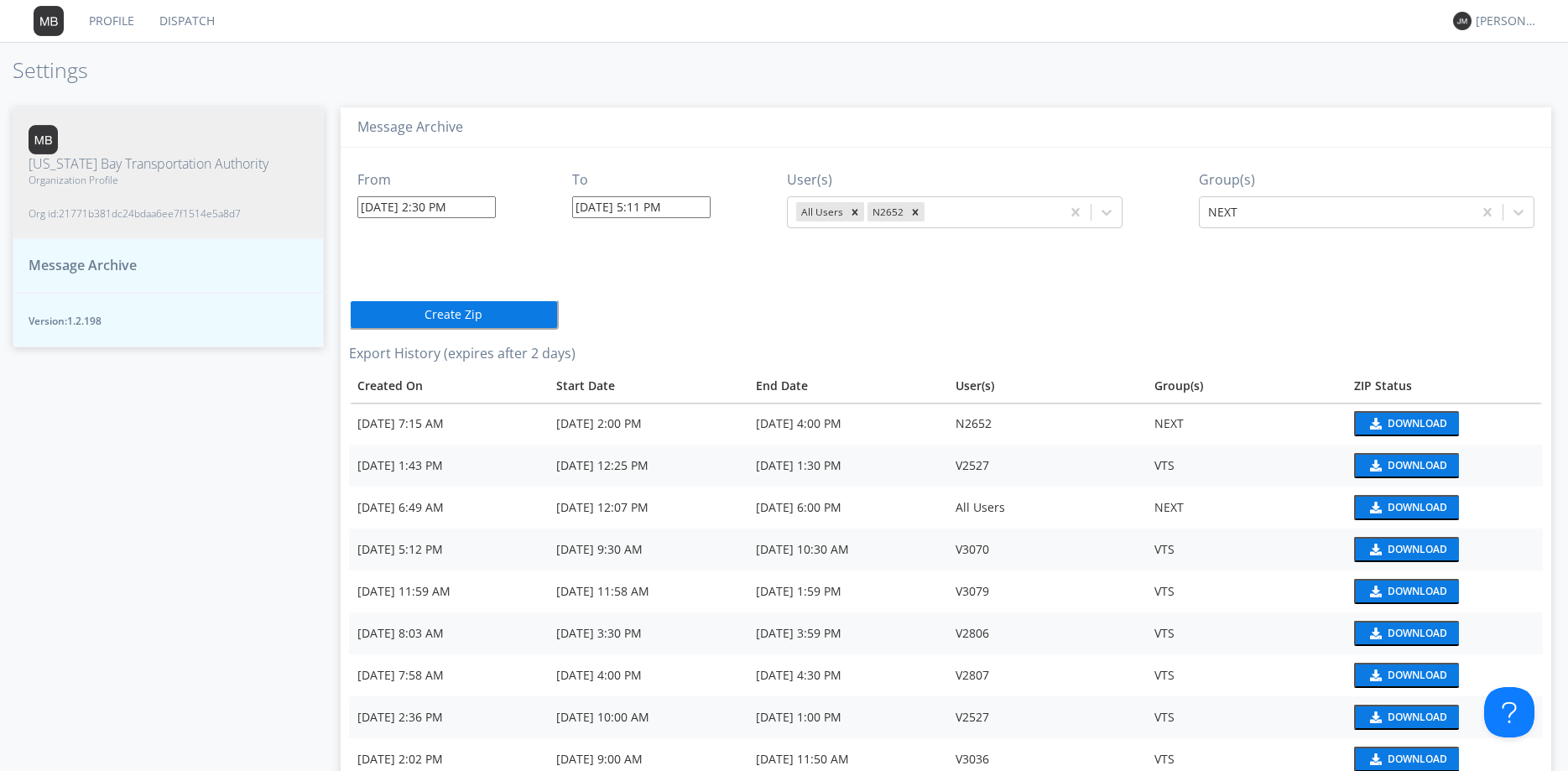 click on "Create Zip" at bounding box center [454, 315] 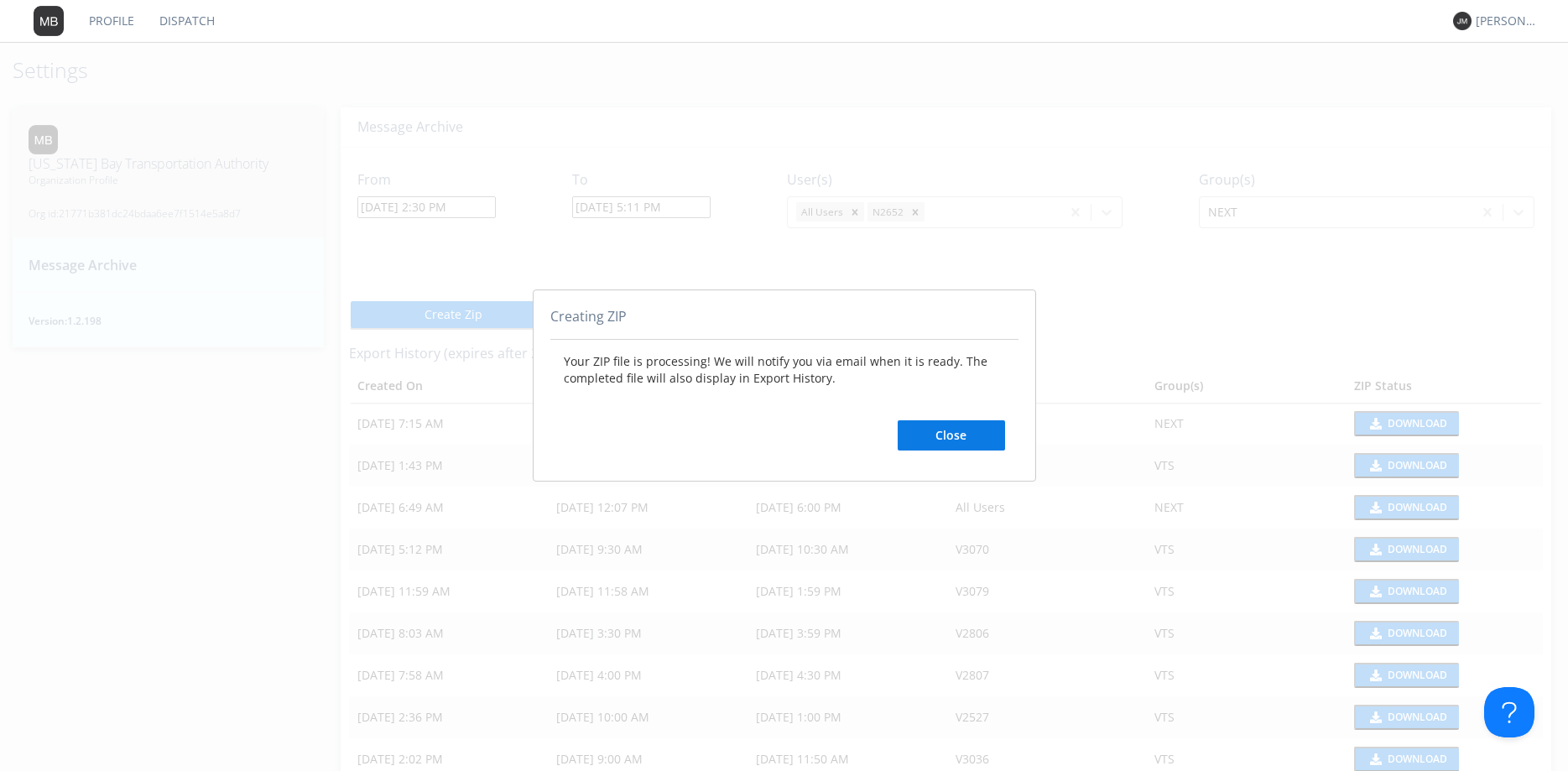 click on "Close" at bounding box center (951, 419) 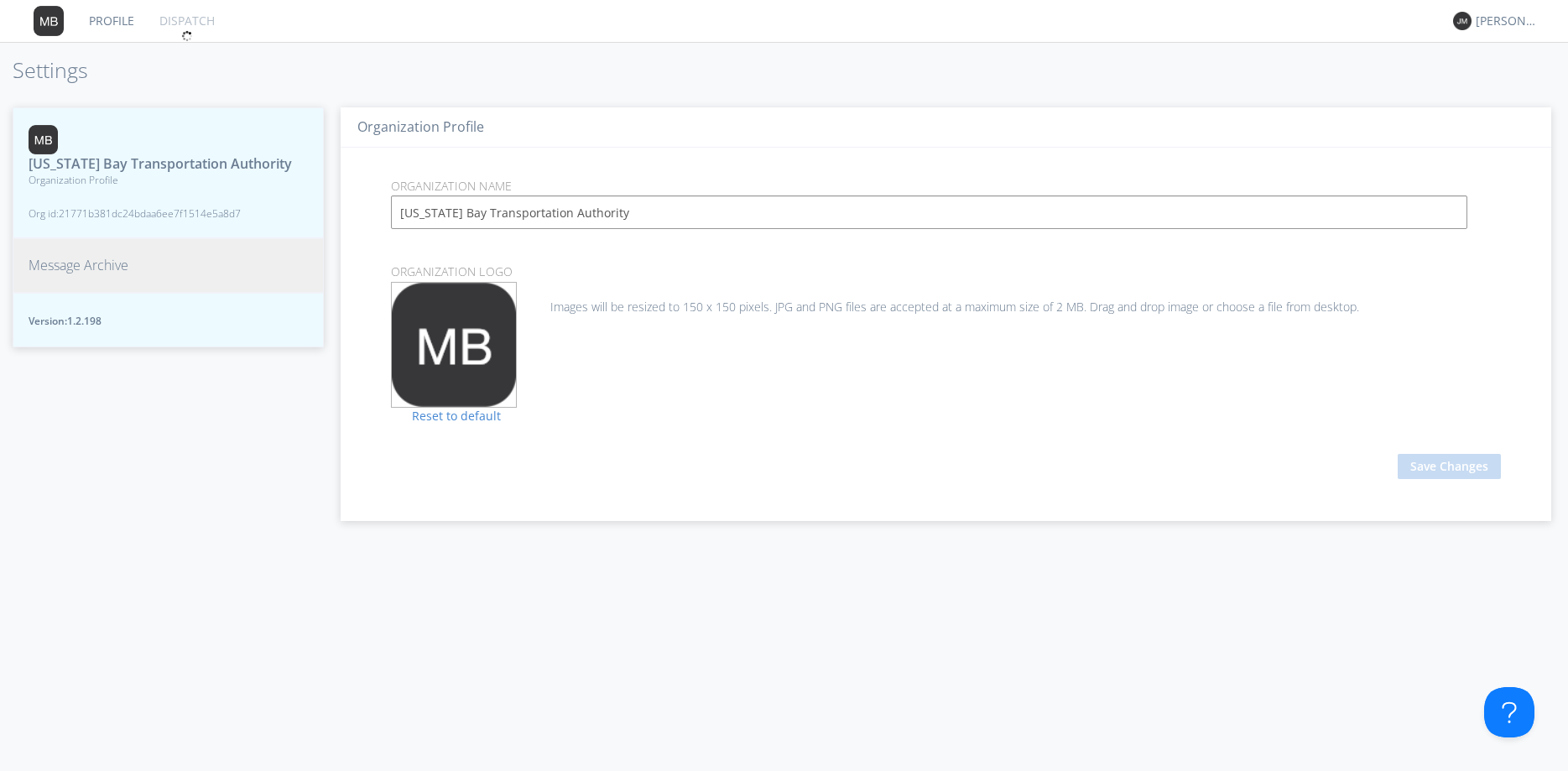 scroll, scrollTop: 0, scrollLeft: 0, axis: both 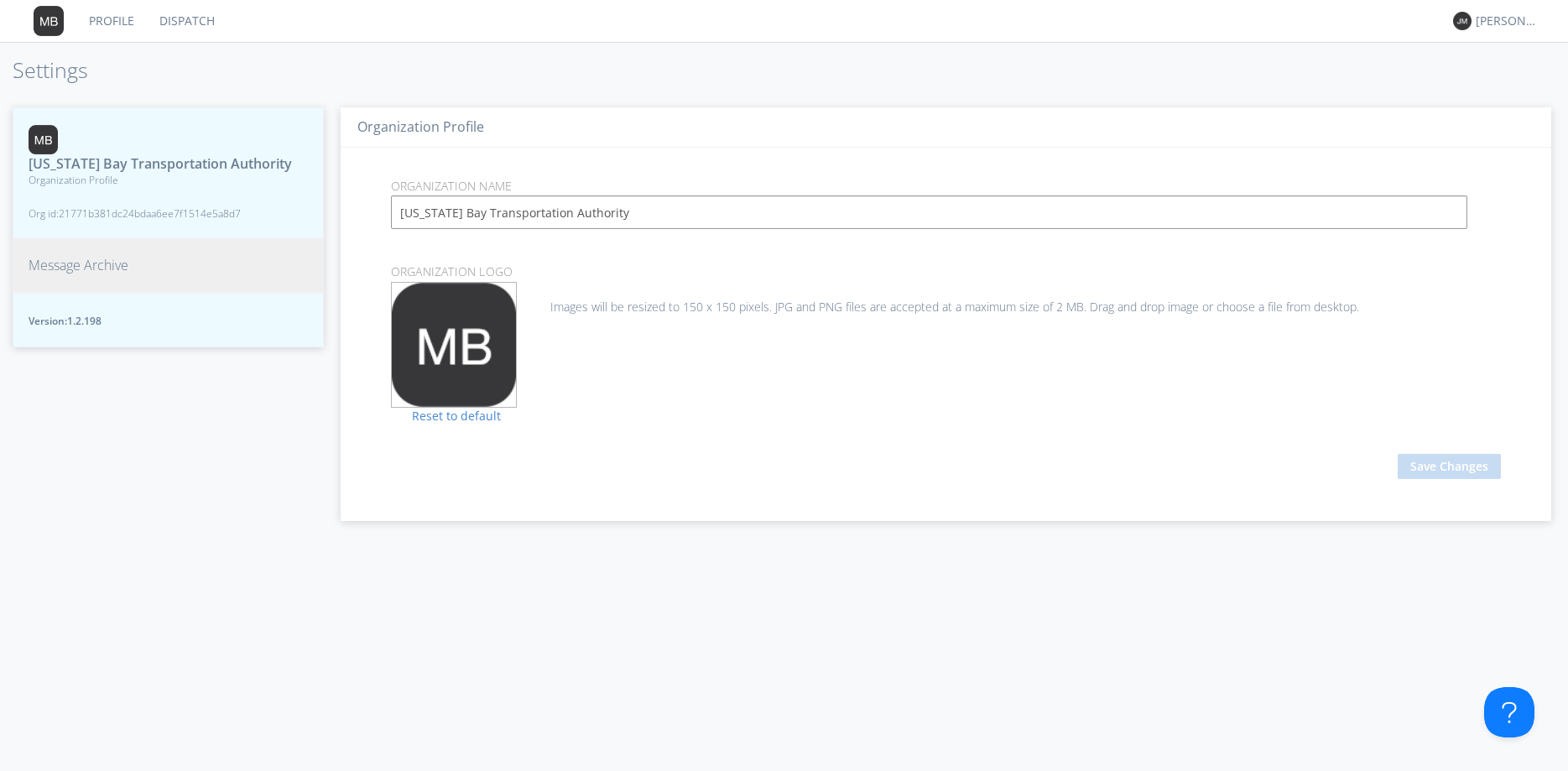 click on "Message Archive" at bounding box center [168, 265] 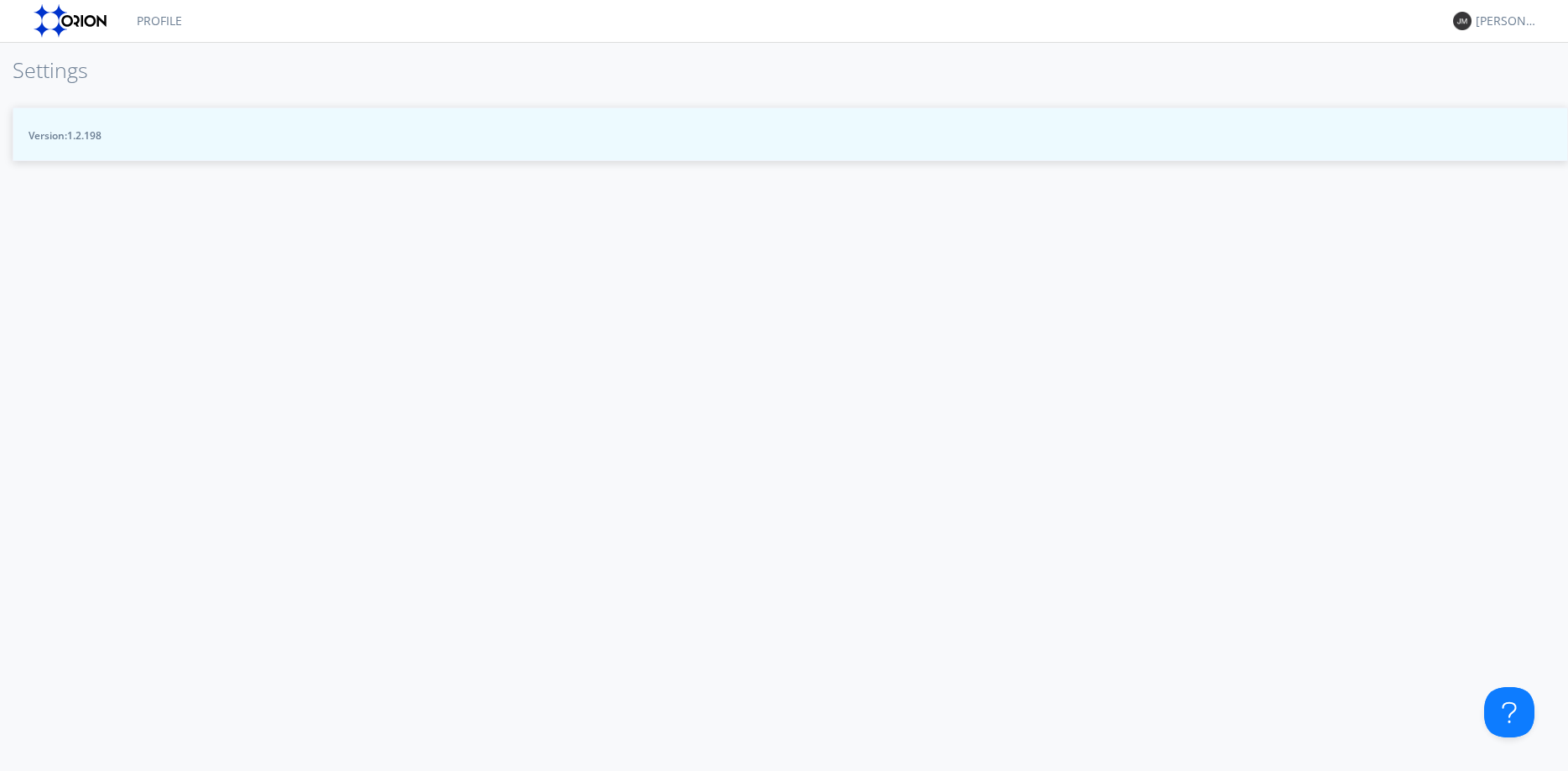scroll, scrollTop: 0, scrollLeft: 0, axis: both 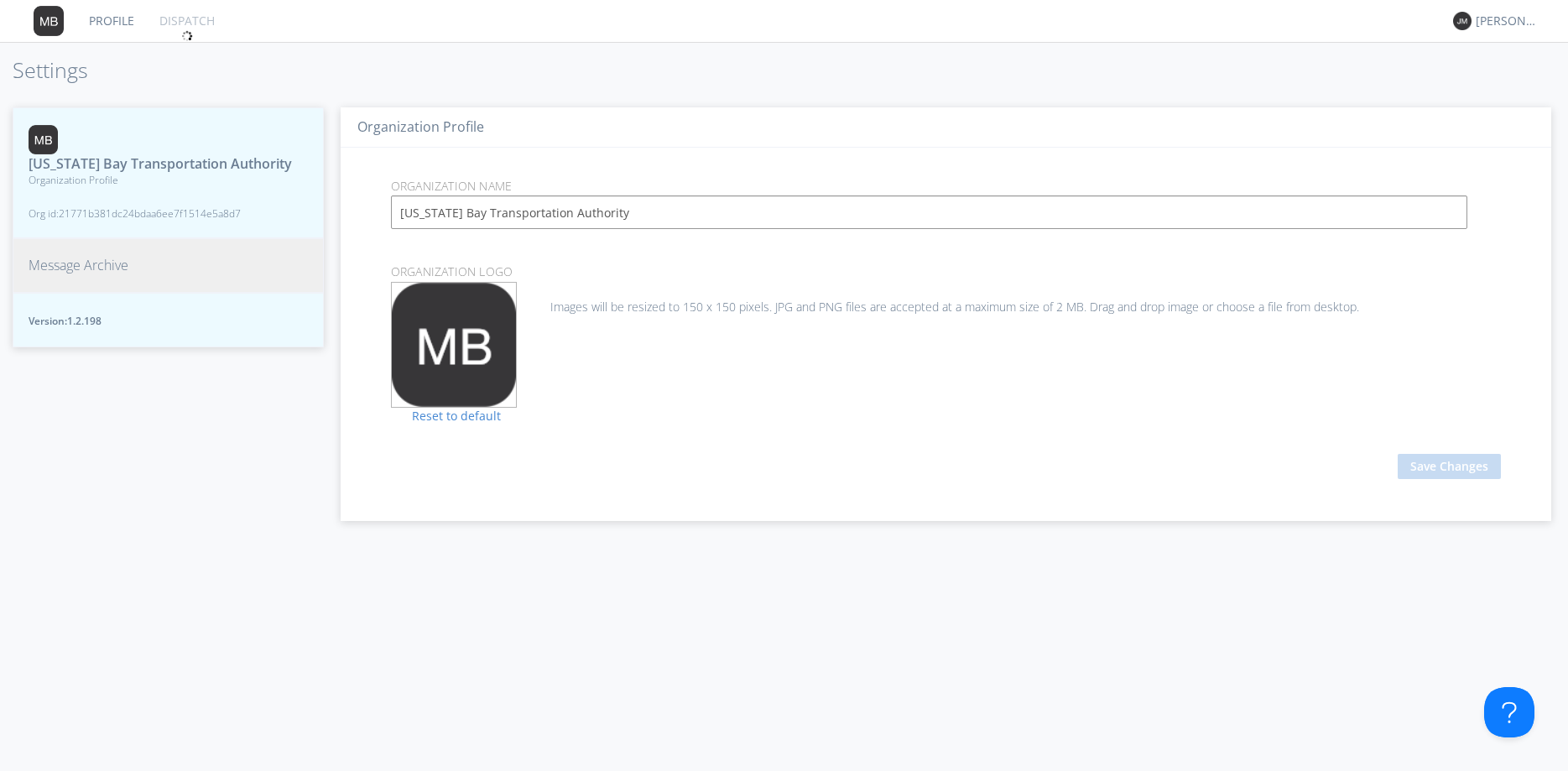 click on "Message Archive" at bounding box center (168, 265) 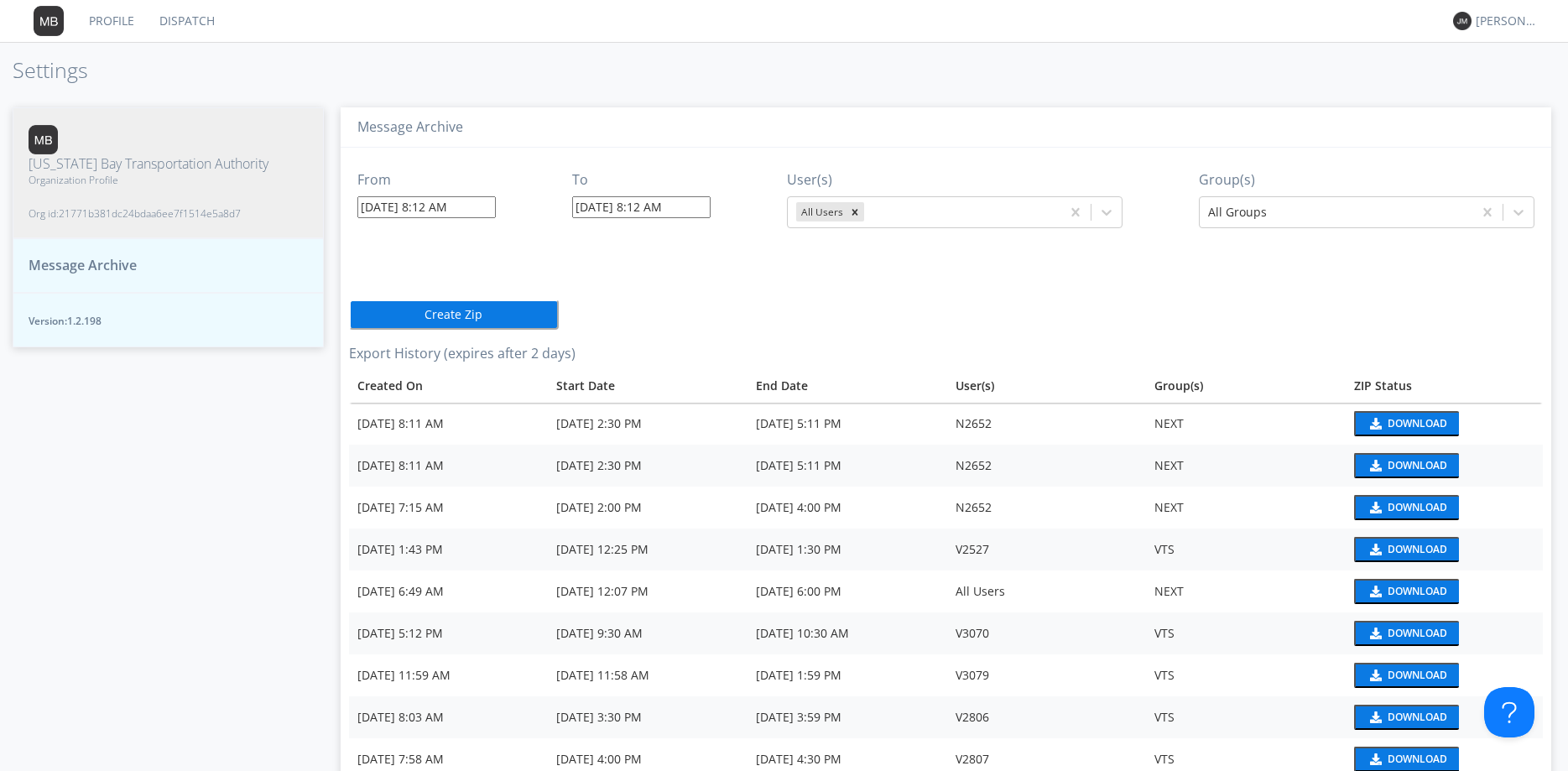 click on "Message Archive" at bounding box center (168, 265) 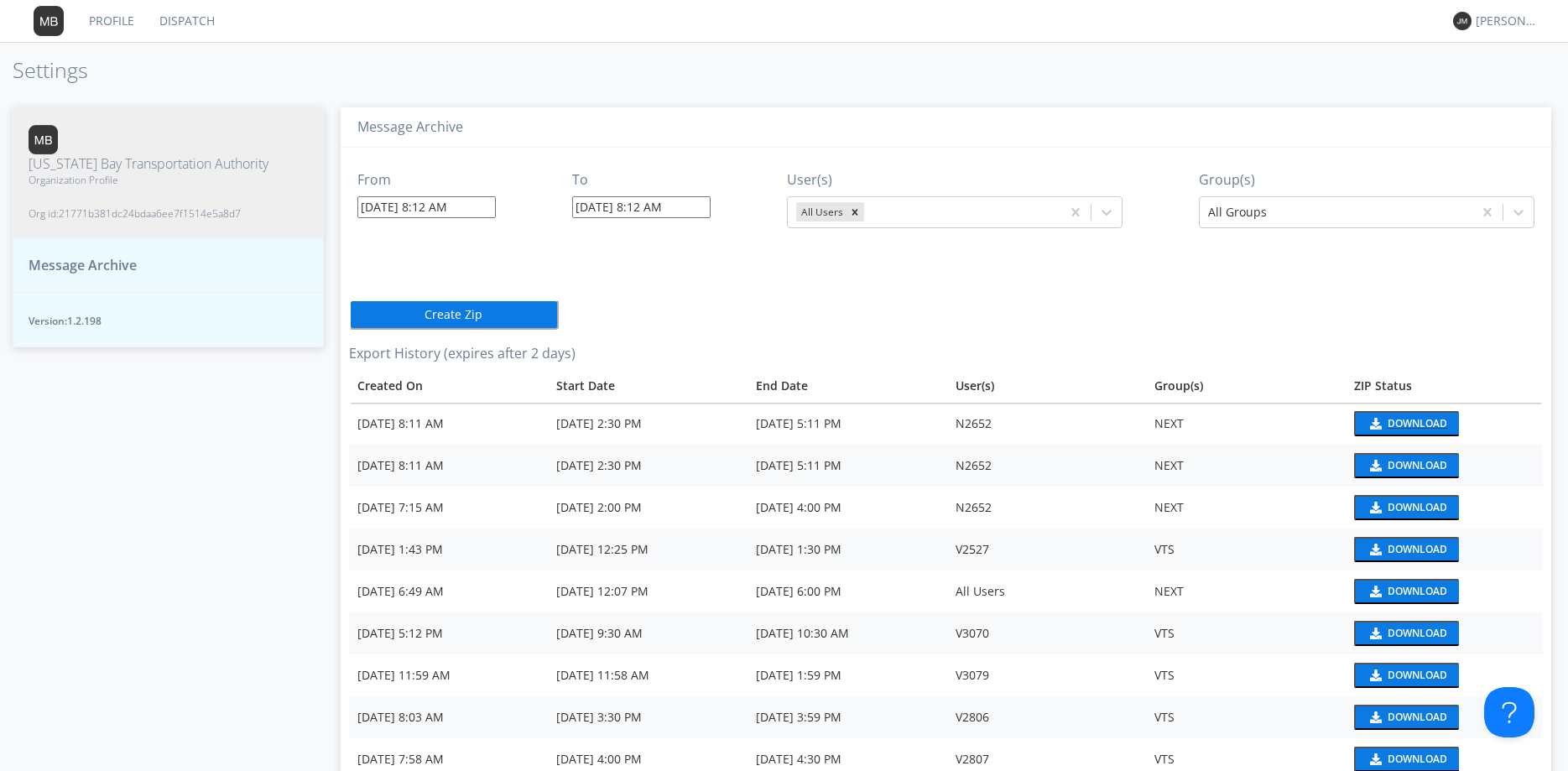 click on "Download" at bounding box center [1417, 424] 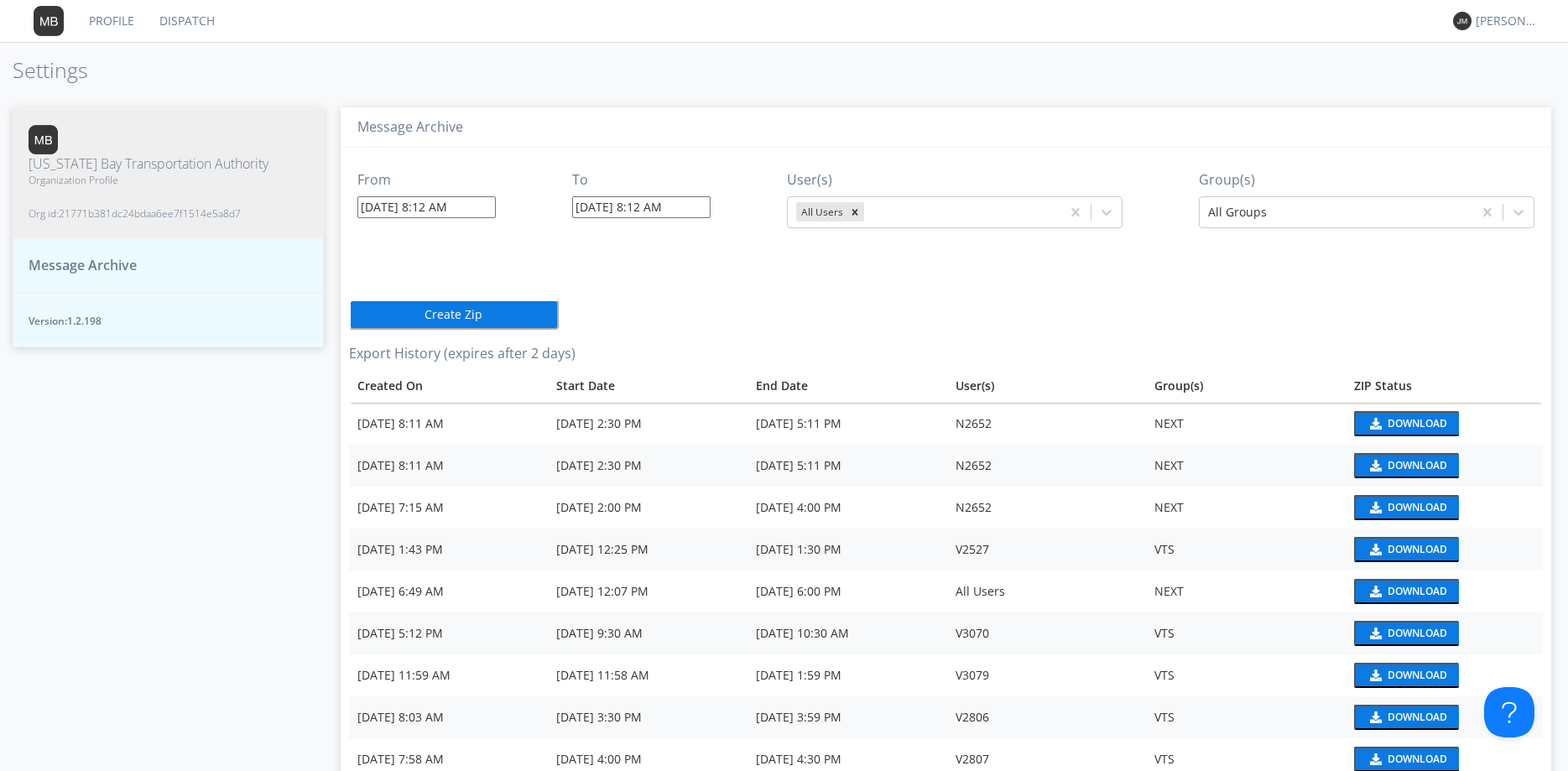 click on "Profile Dispatch John Mac" at bounding box center [784, 21] 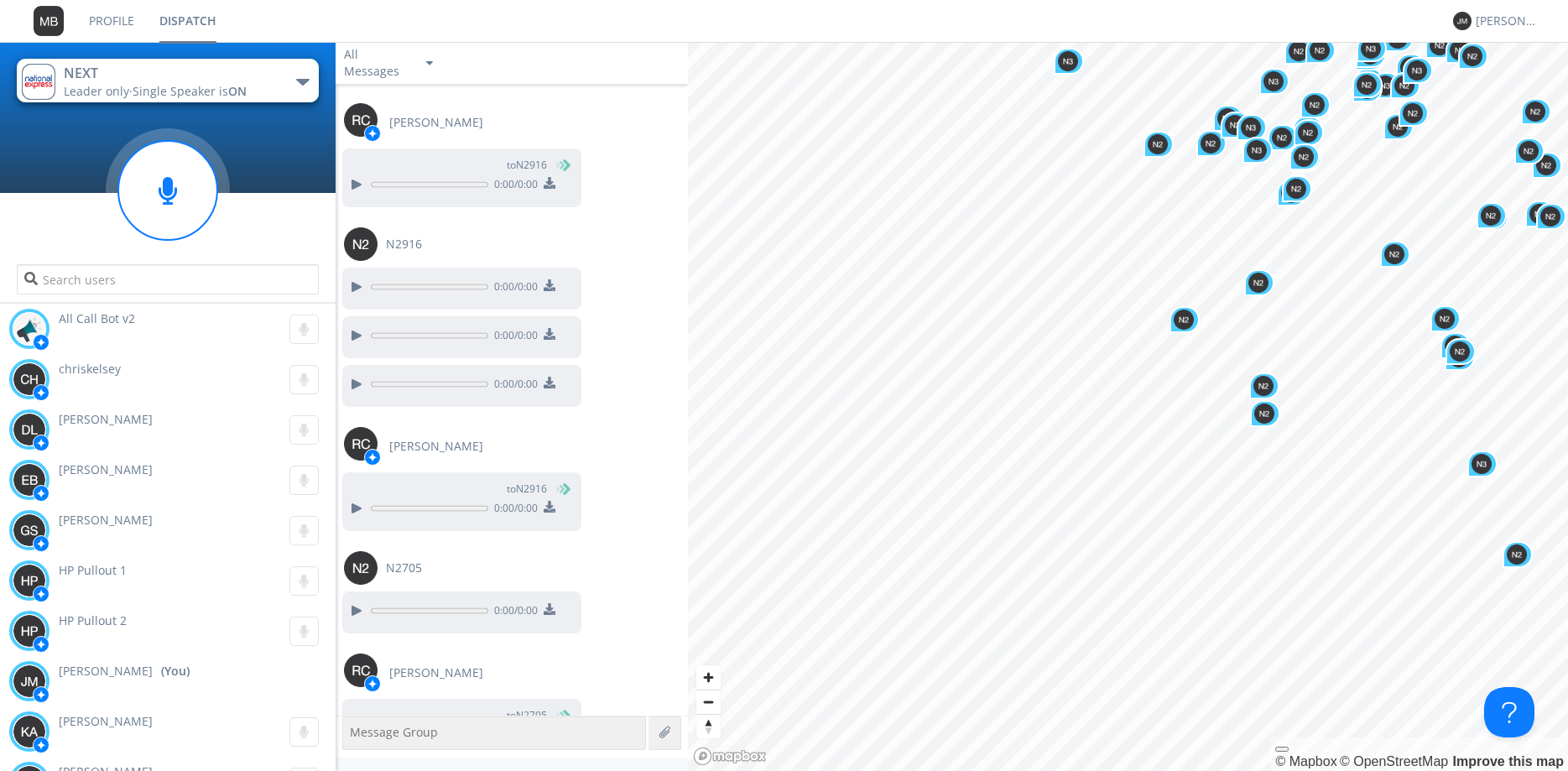 scroll, scrollTop: 1331, scrollLeft: 0, axis: vertical 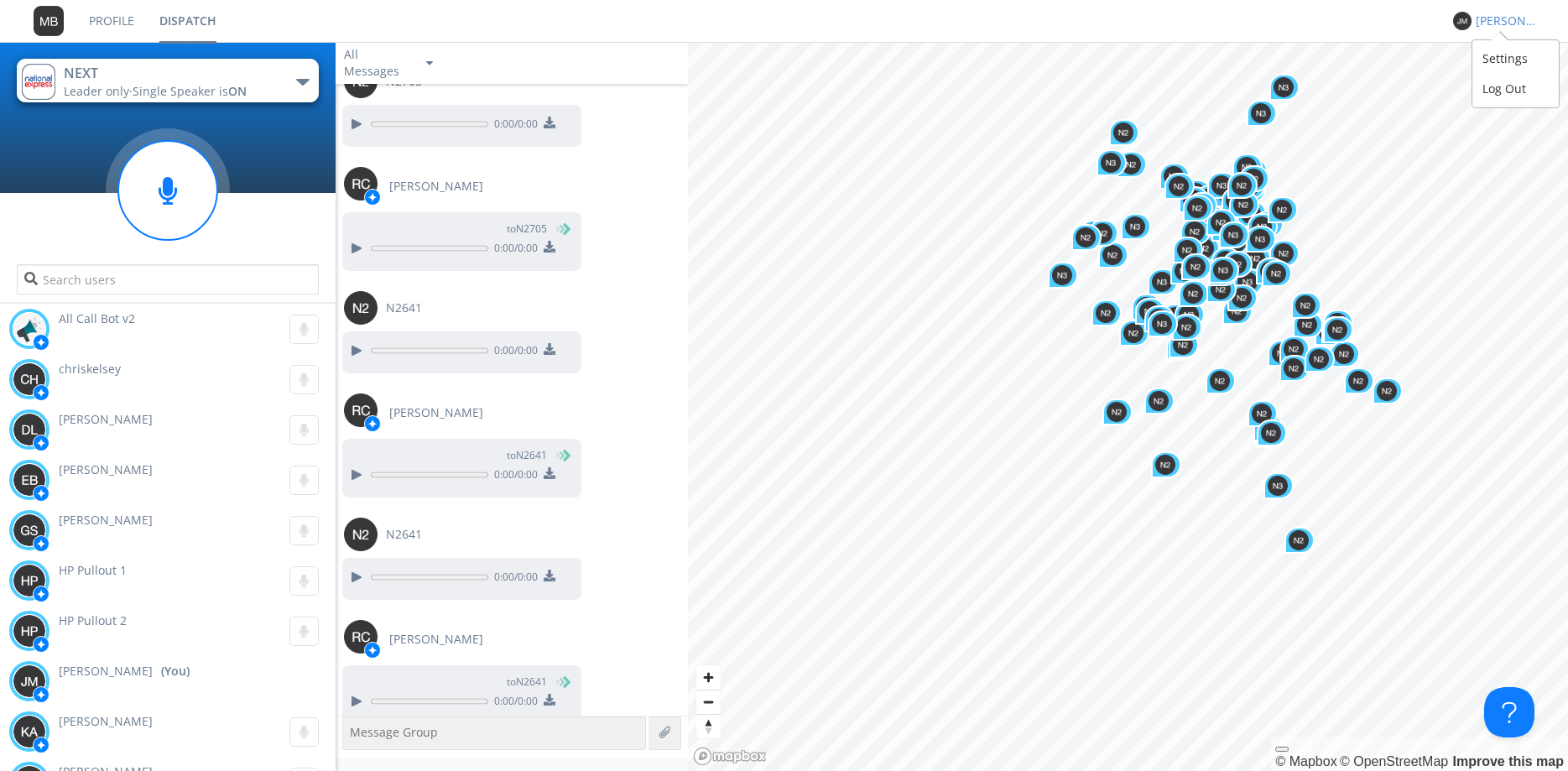 click on "[PERSON_NAME]" at bounding box center [1507, 21] 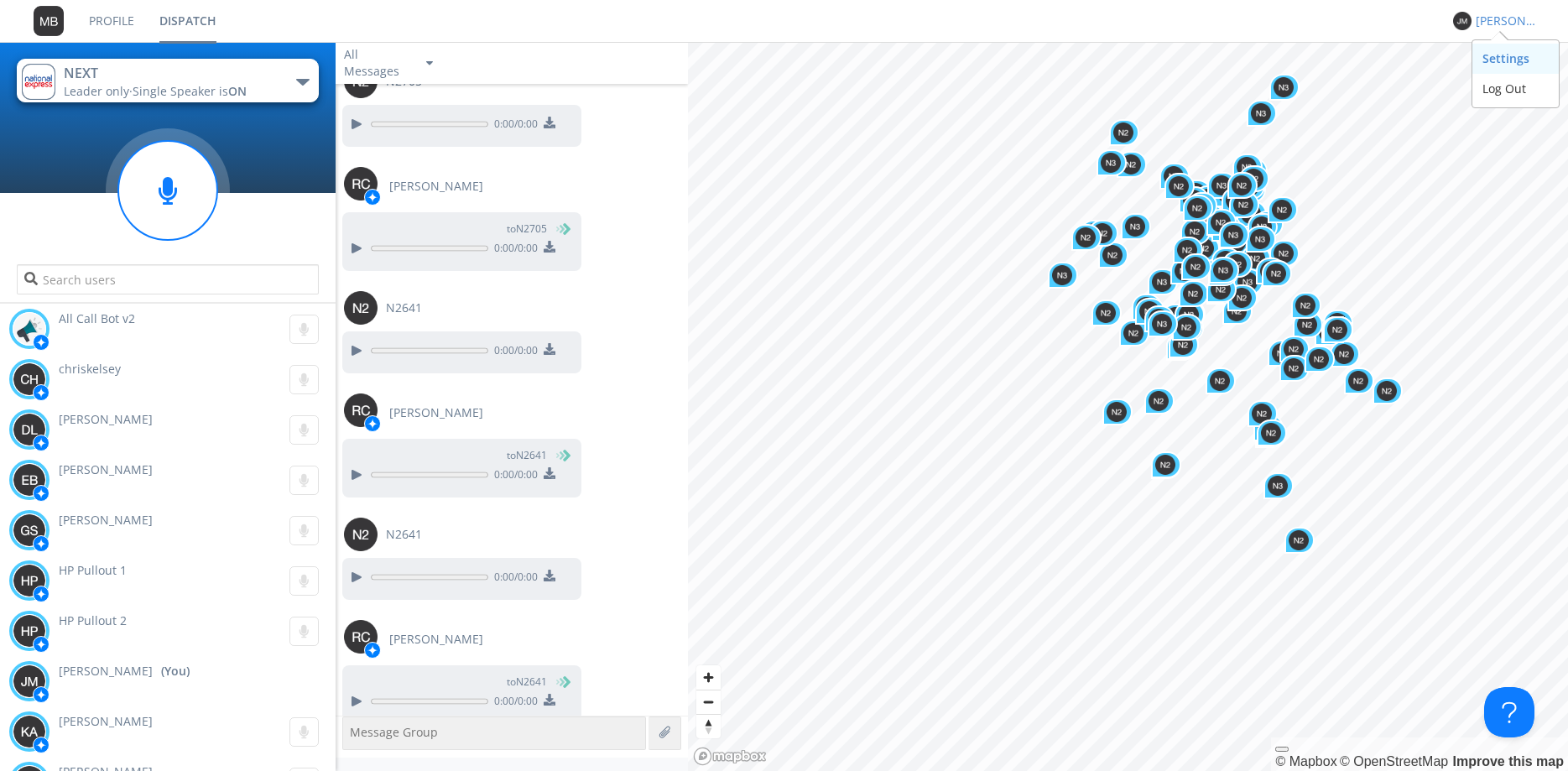 click on "Settings" at bounding box center (1515, 59) 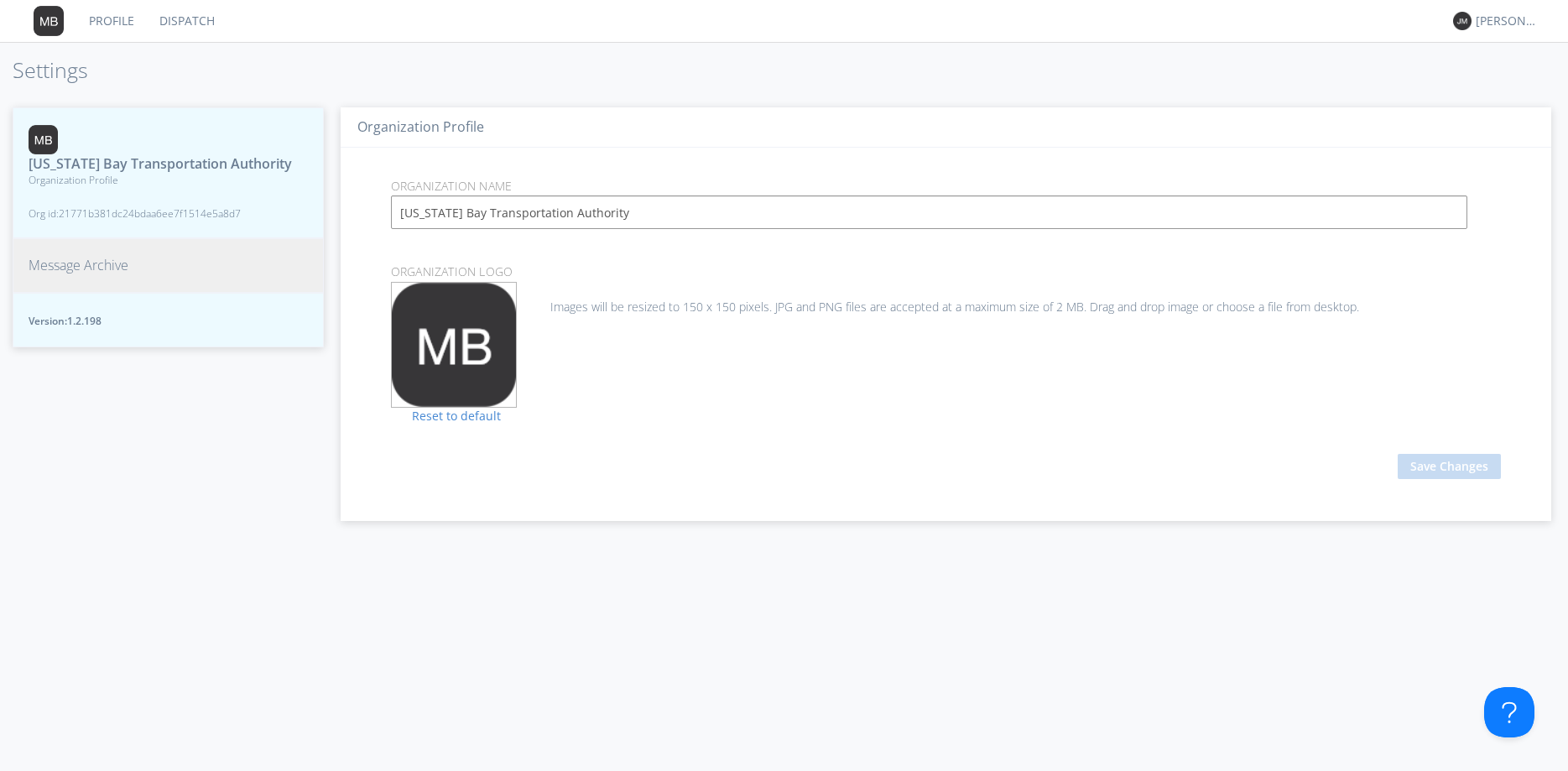click on "Version:  1.2.198" at bounding box center [168, 320] 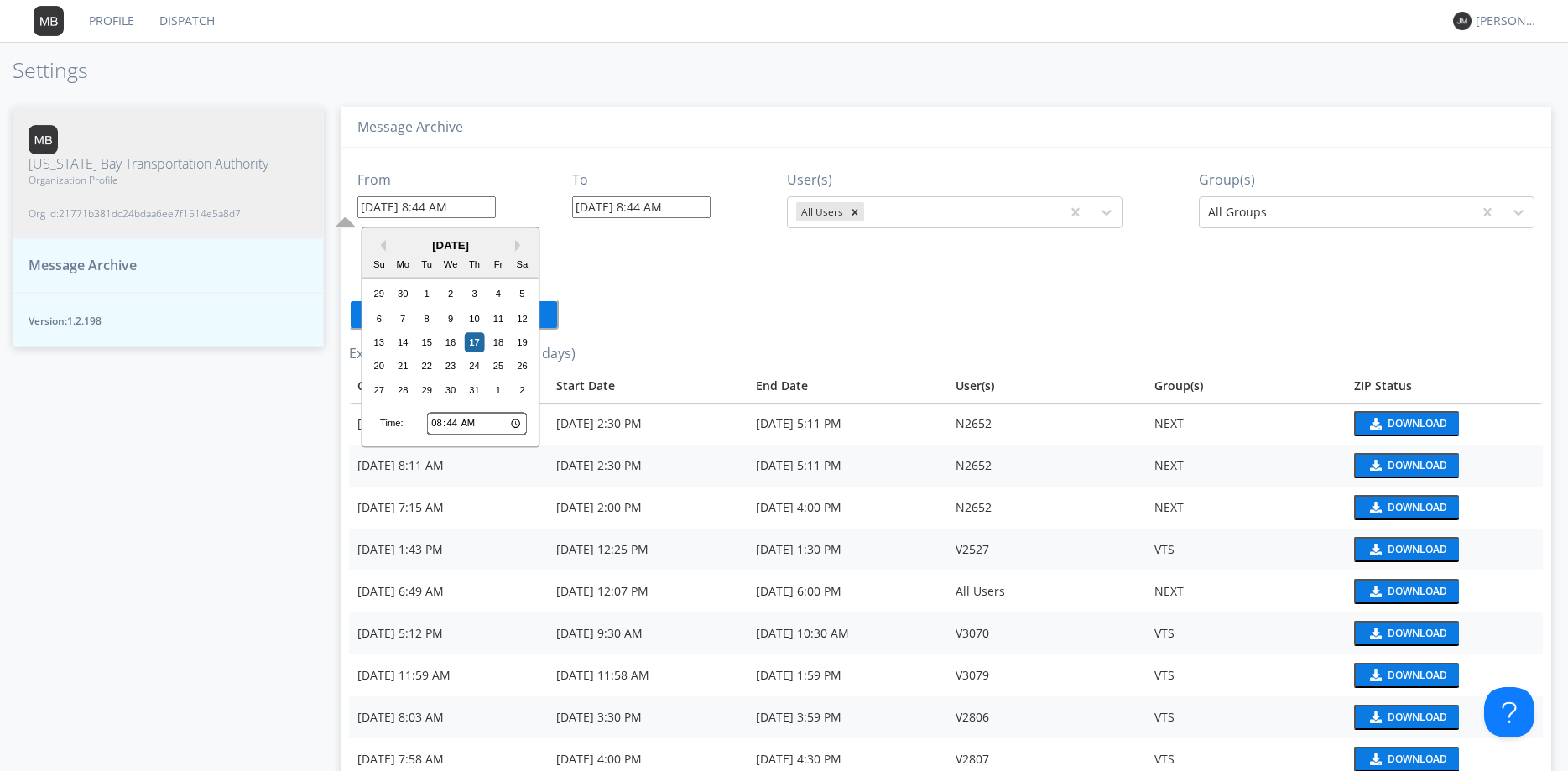 click on "07/17/2025 8:44 AM" at bounding box center (426, 207) 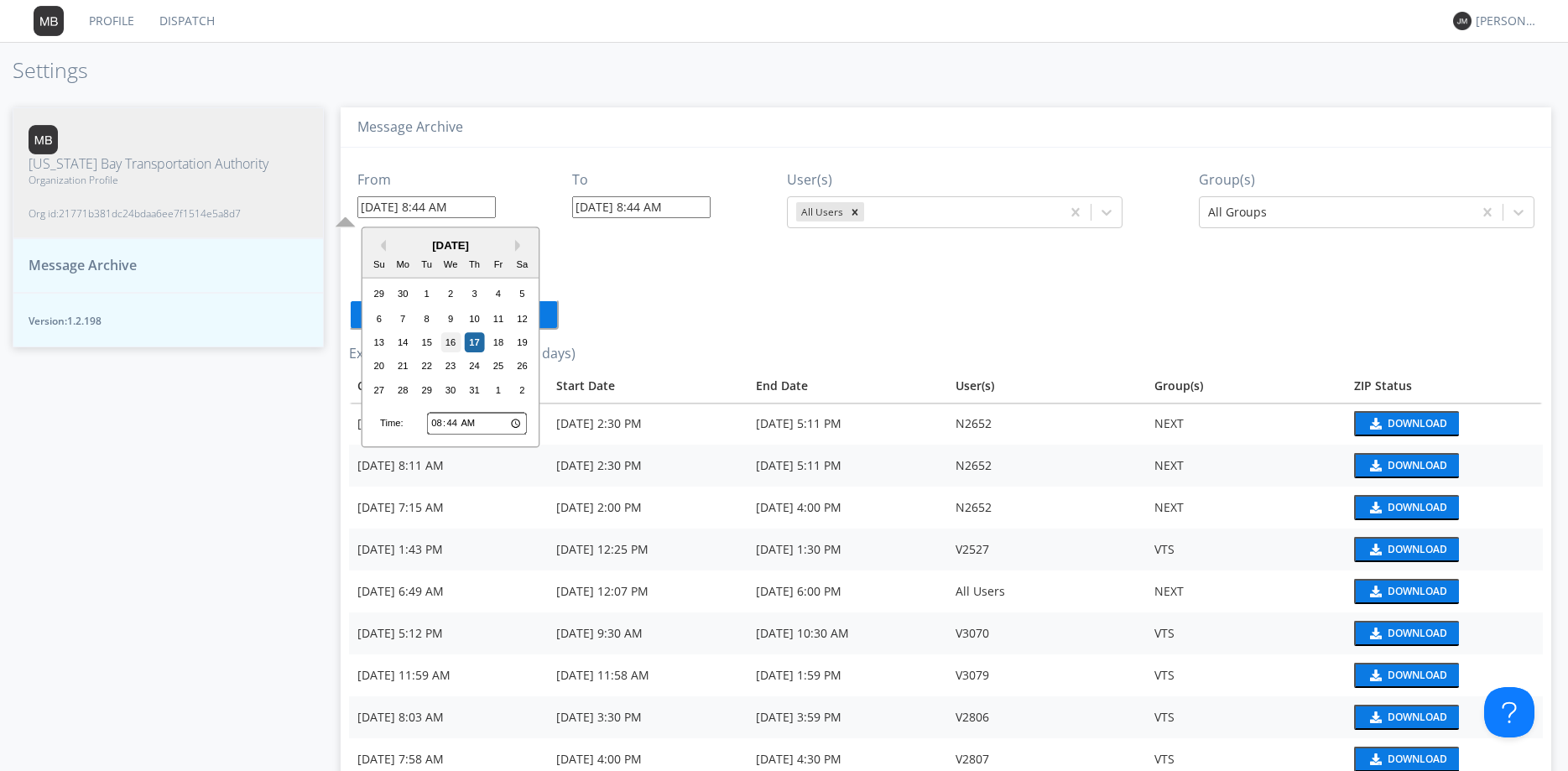 click on "16" at bounding box center (451, 342) 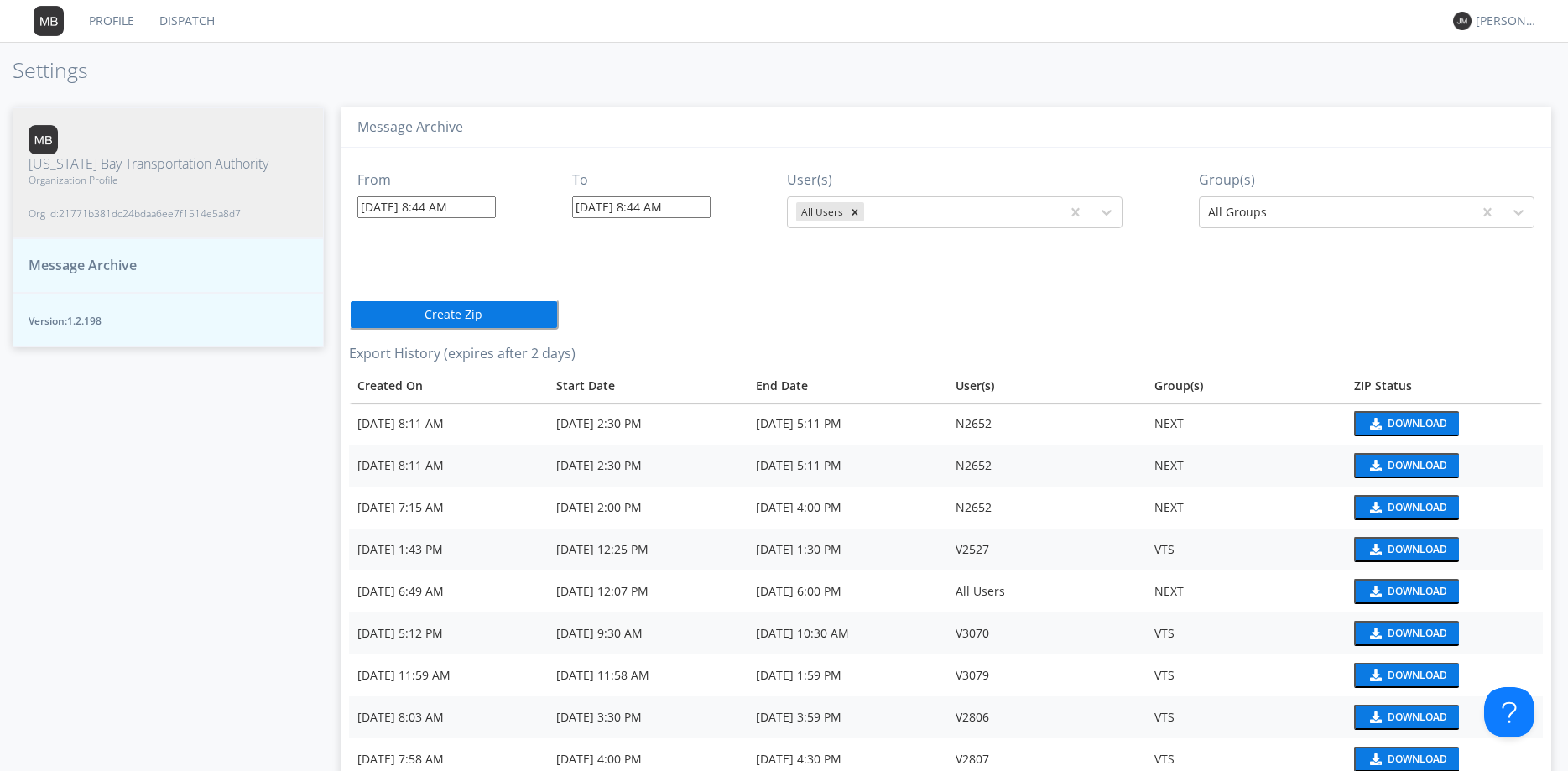 click on "07/16/2025 8:44 AM" at bounding box center (426, 207) 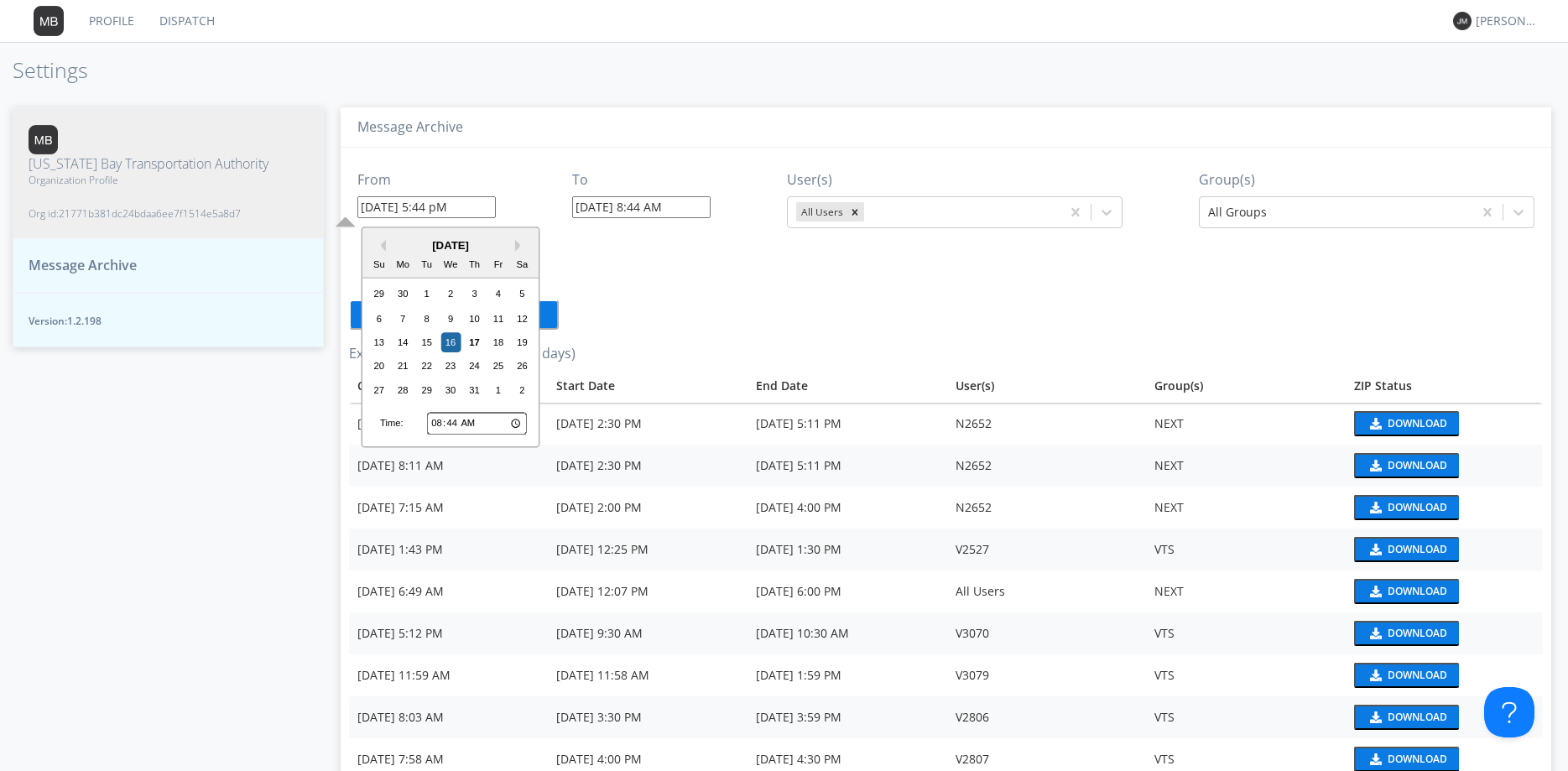 click on "07/16/2025 5:44 pM" at bounding box center (426, 207) 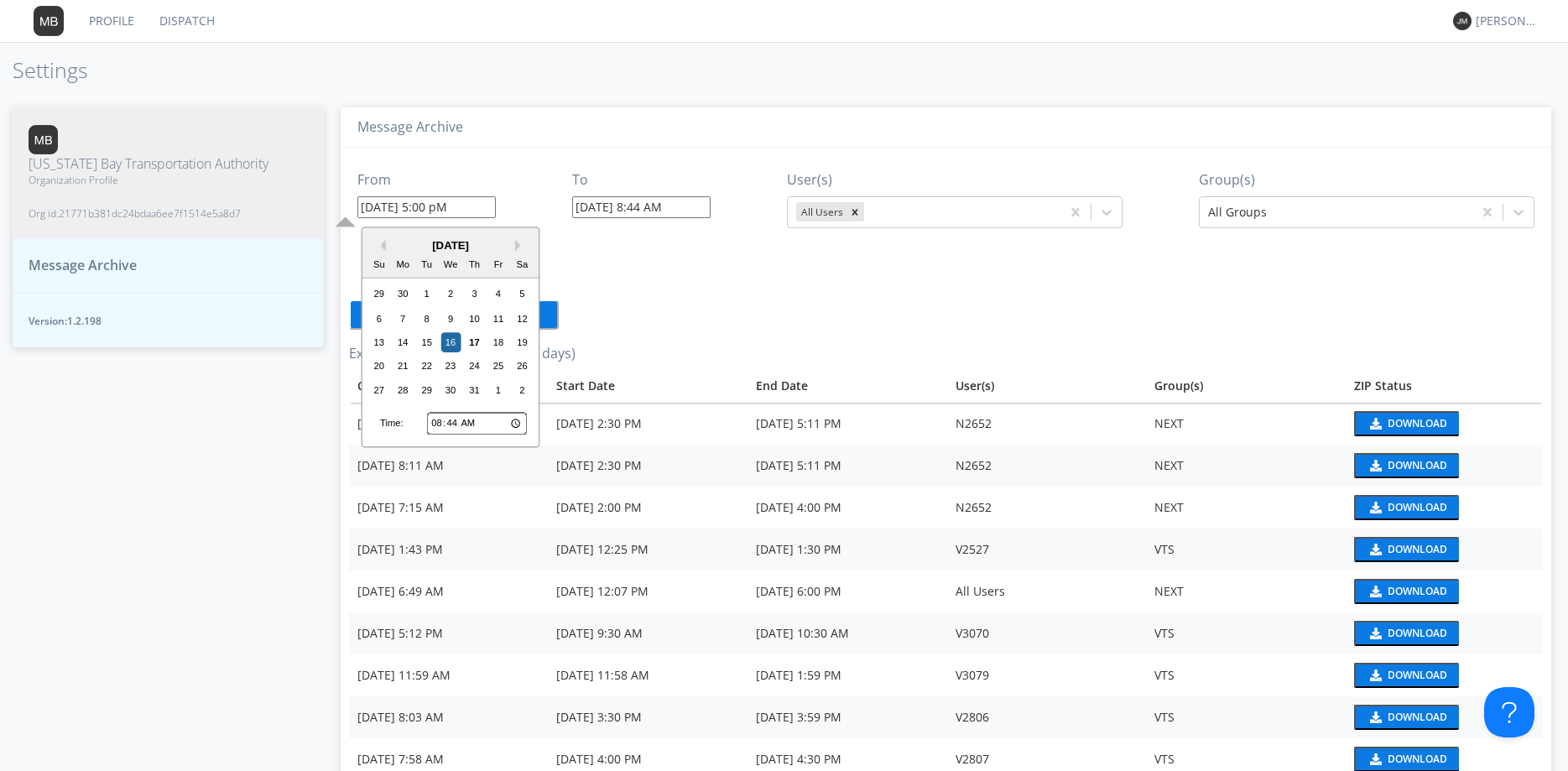 type on "07/16/2025 5:00 PM" 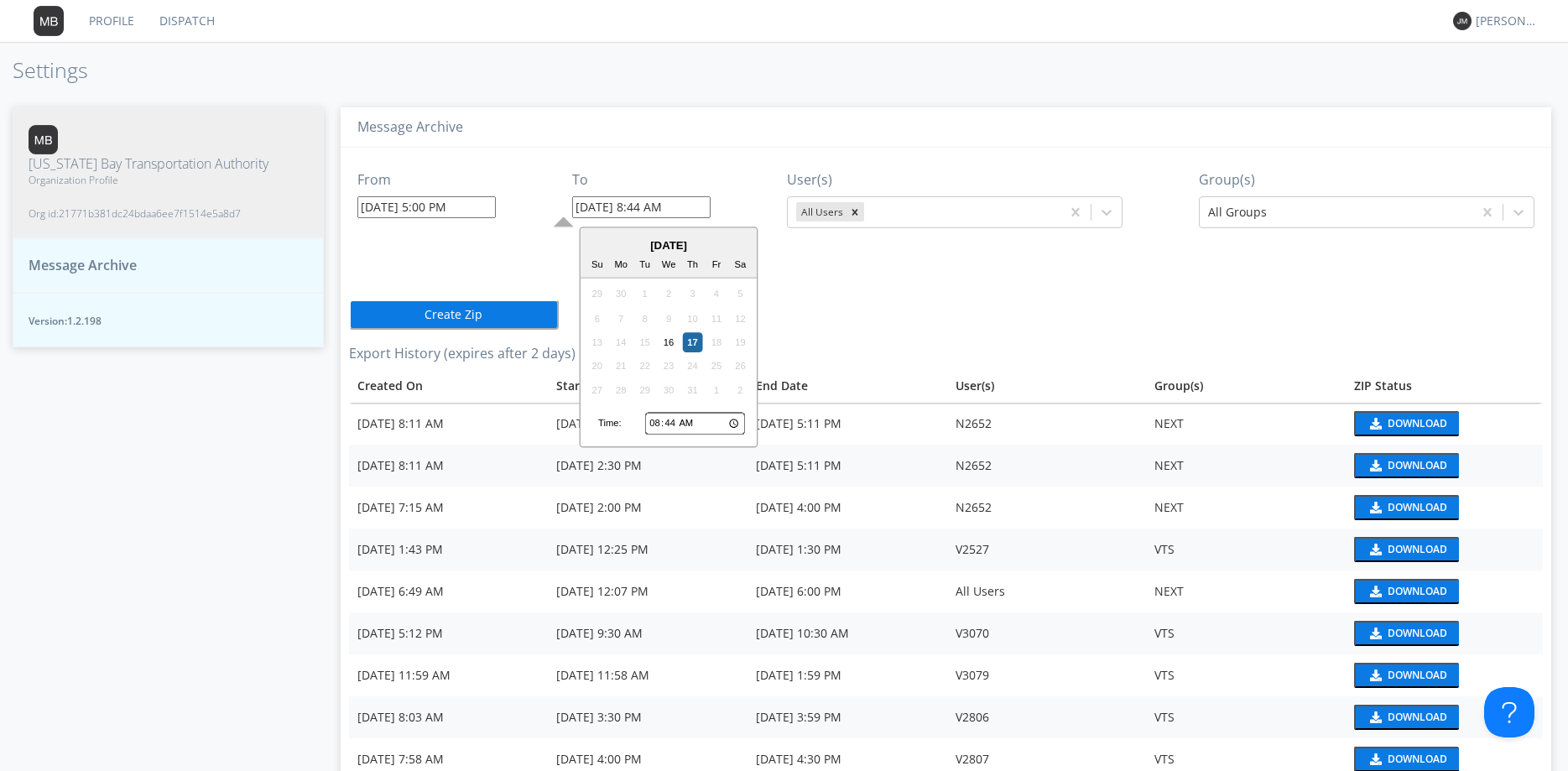 click on "07/17/2025 8:44 AM" at bounding box center (641, 207) 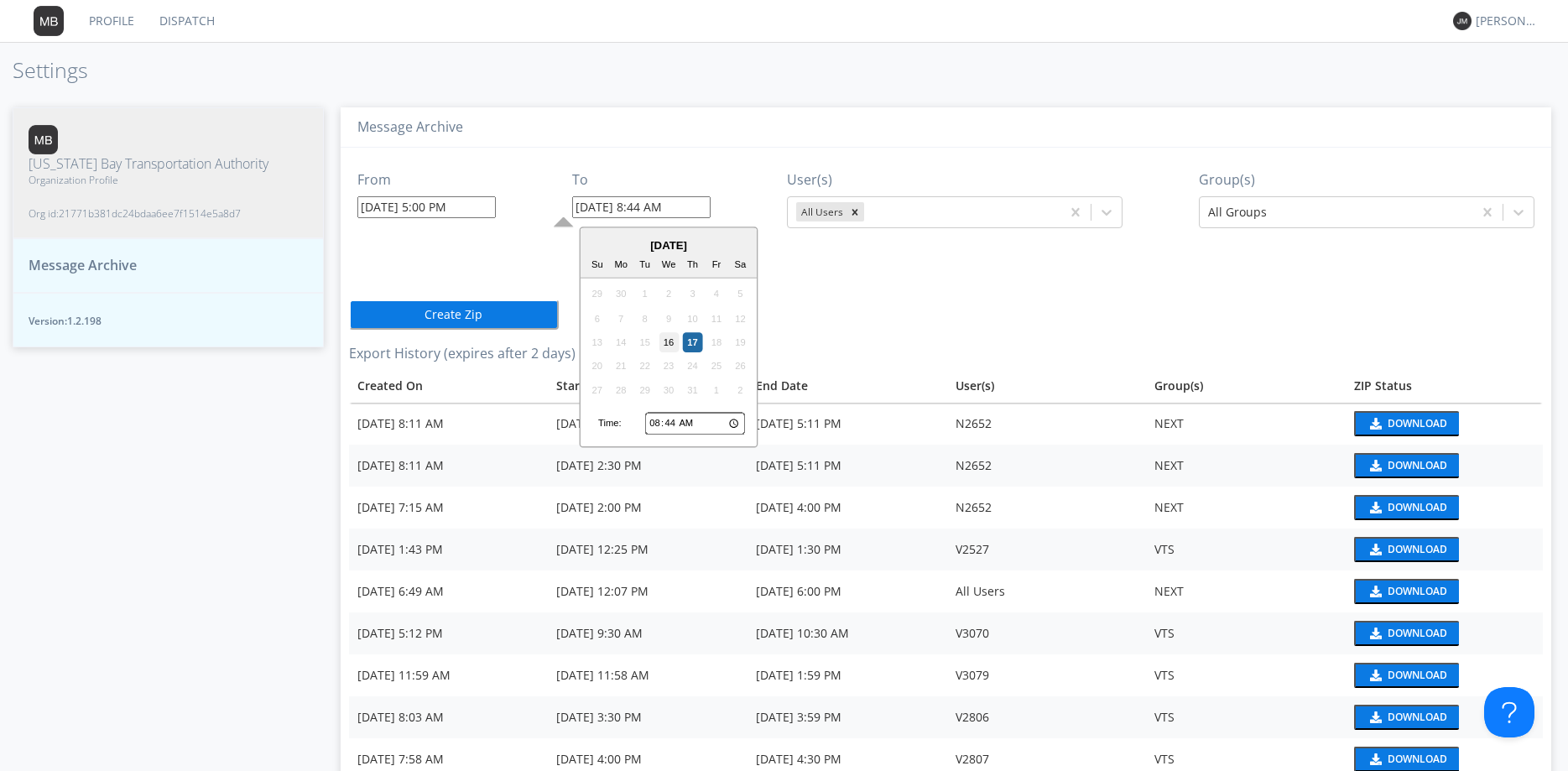 click on "16" at bounding box center (669, 342) 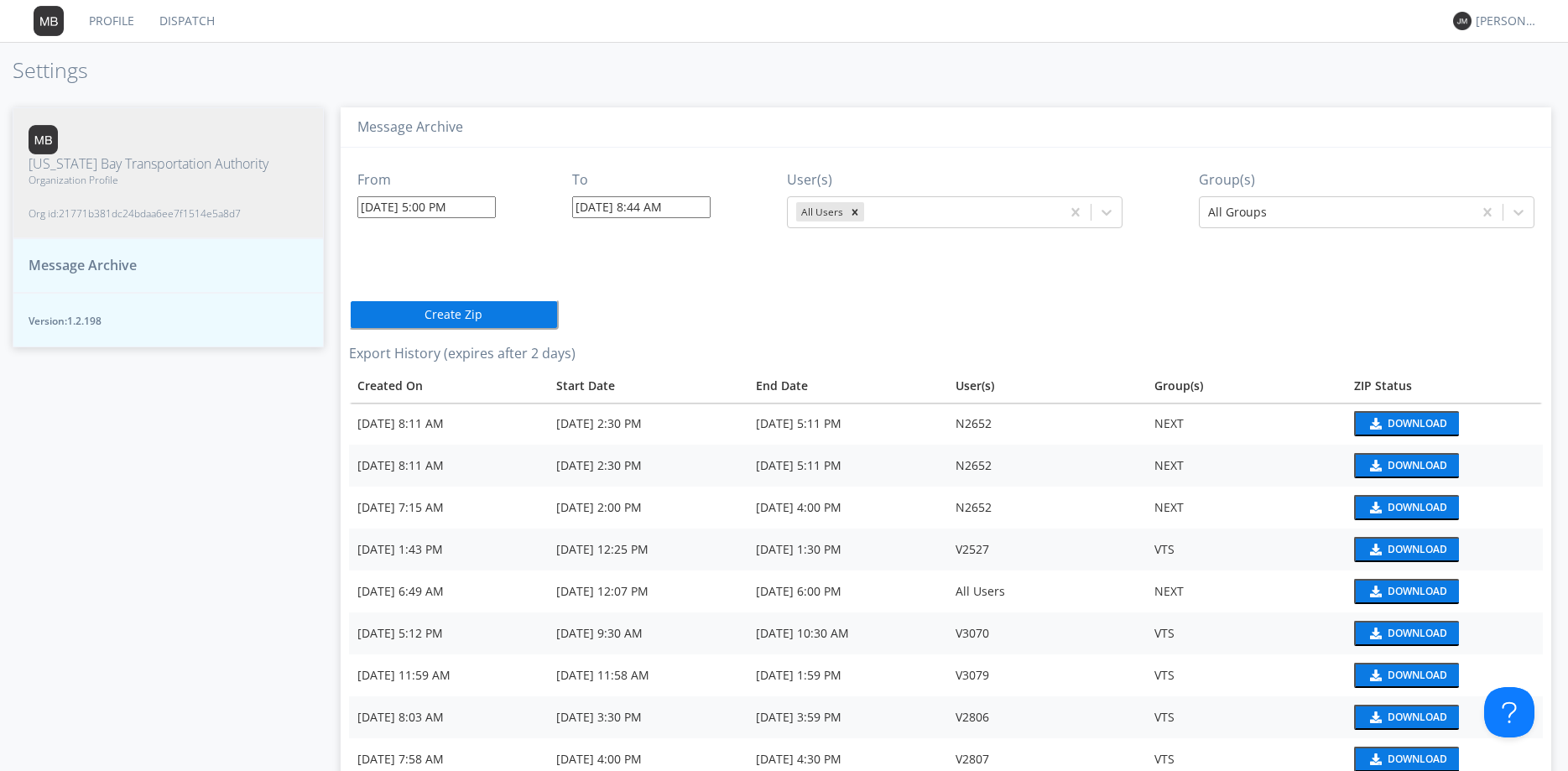 click on "07/16/2025 8:44 AM" at bounding box center [641, 207] 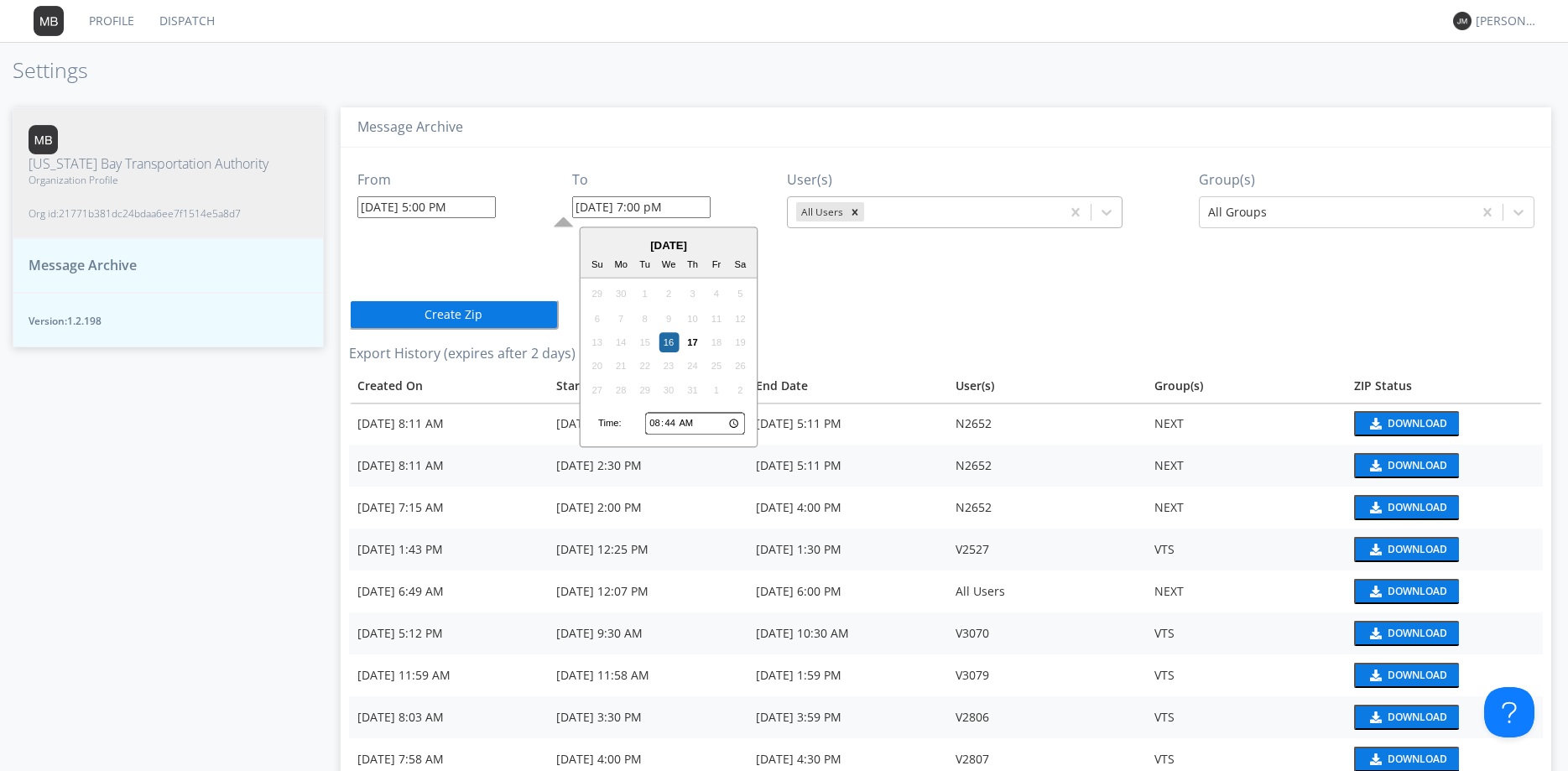 type on "07/16/2025 7:00 PM" 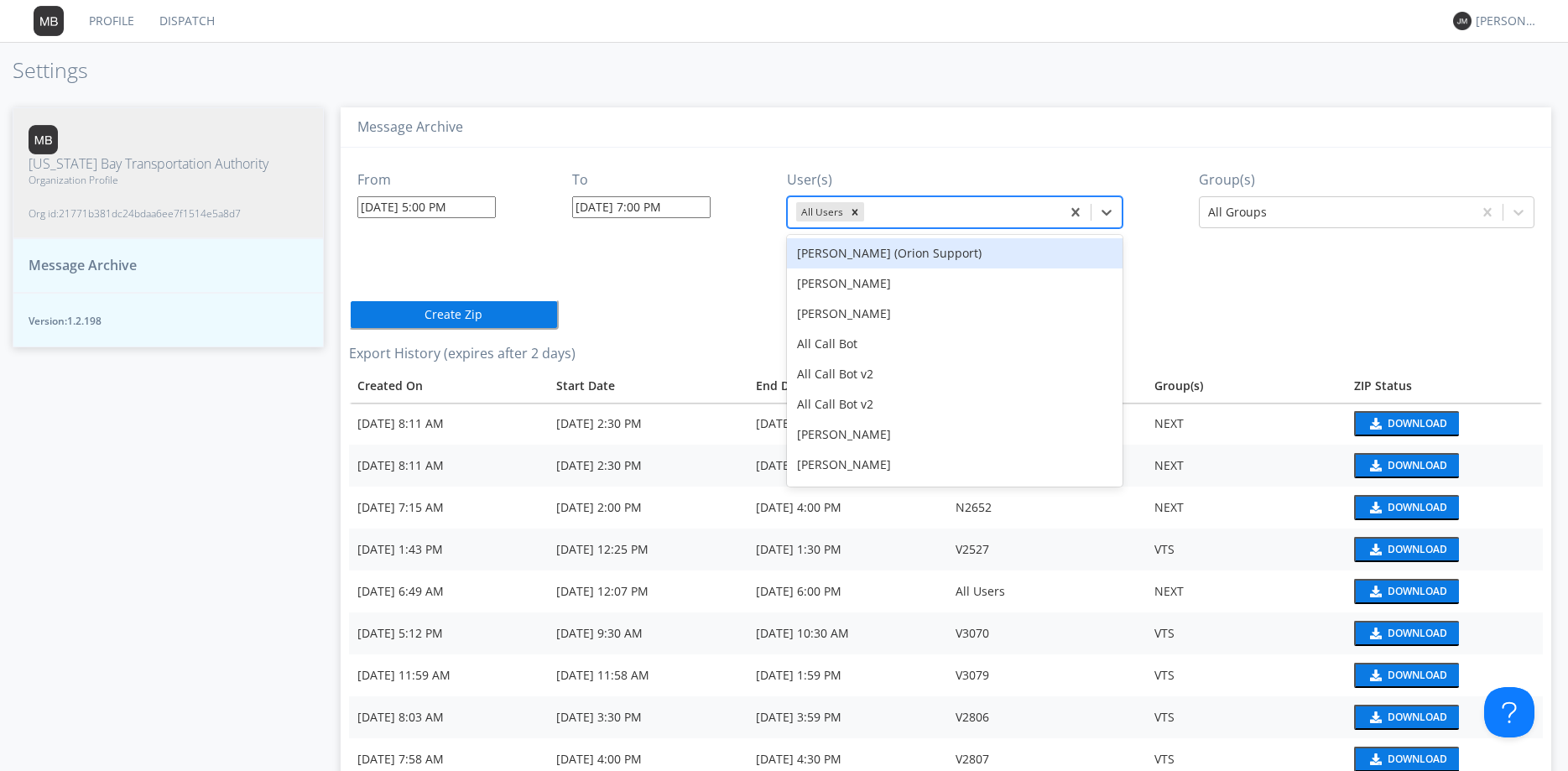 click at bounding box center [960, 212] 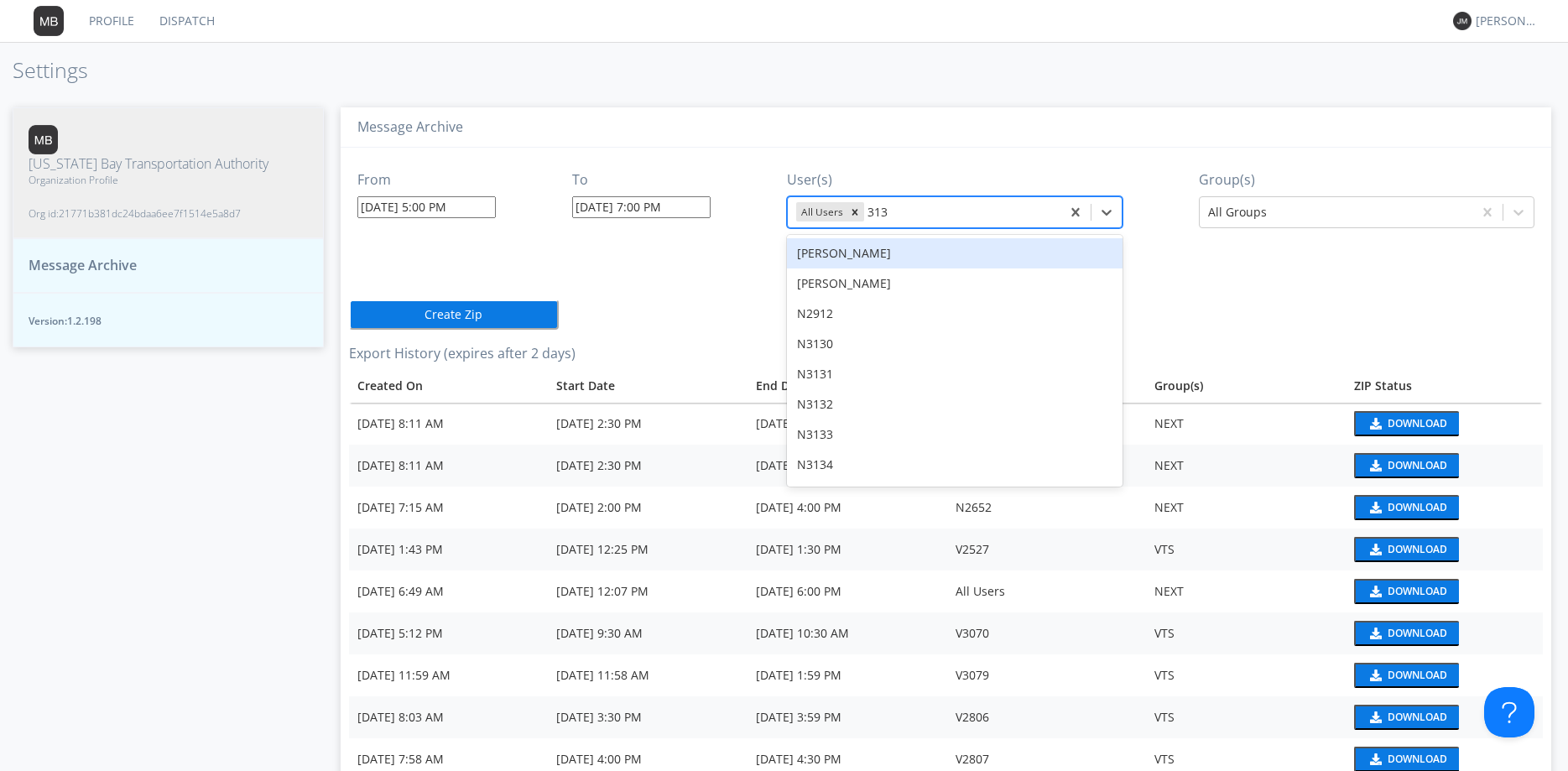 type on "3139" 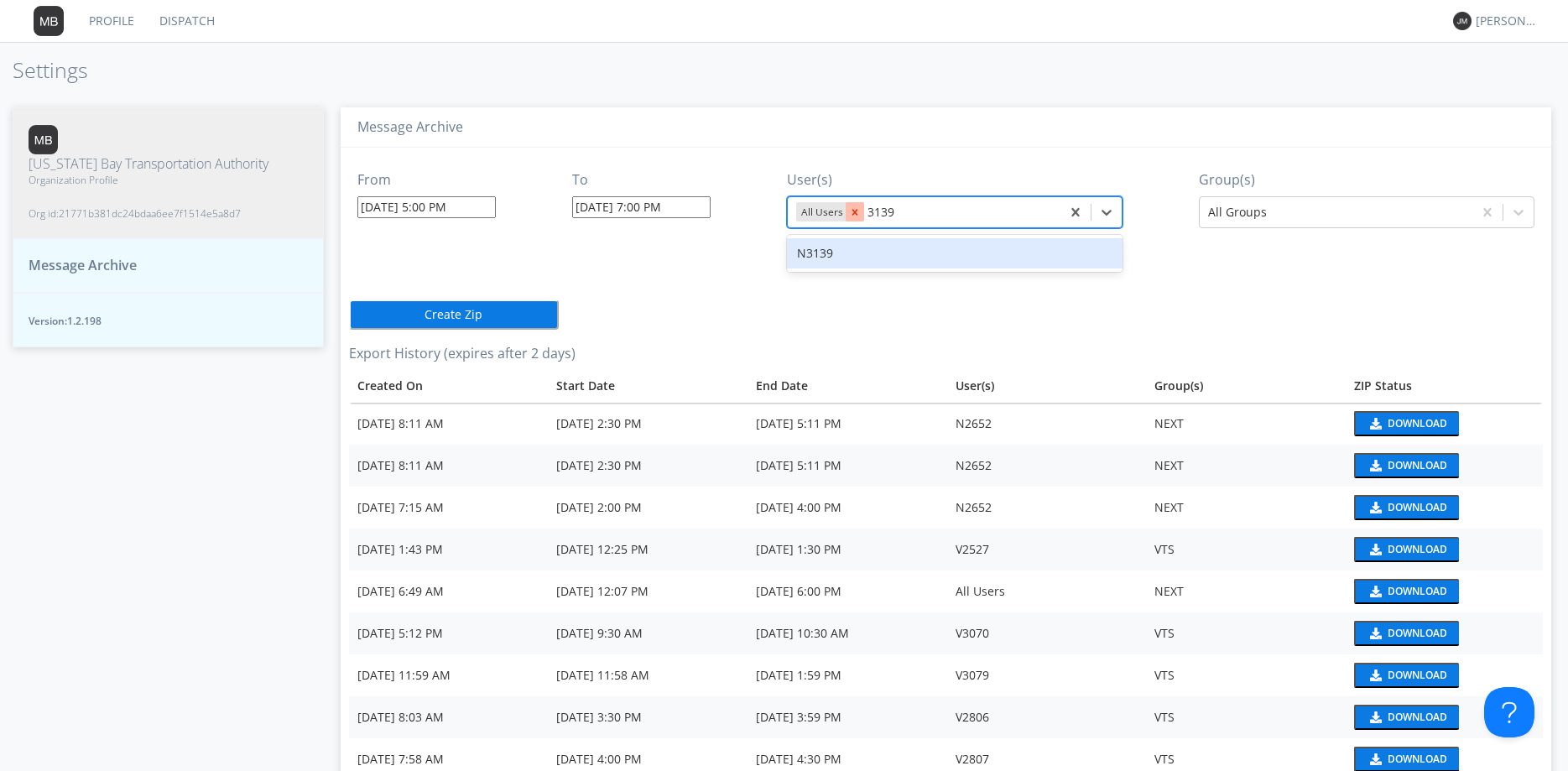 click 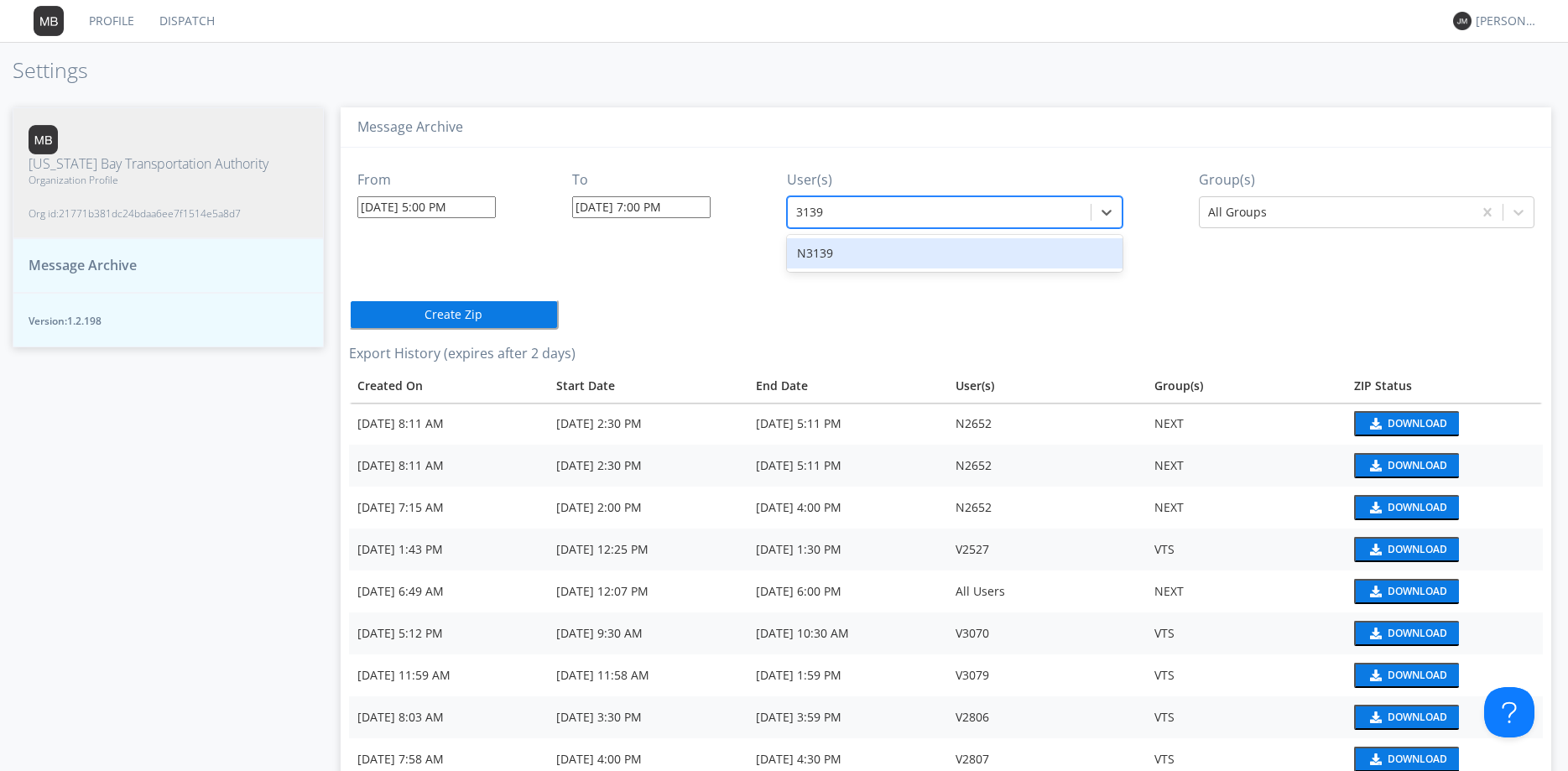 click on "N3139" at bounding box center (955, 253) 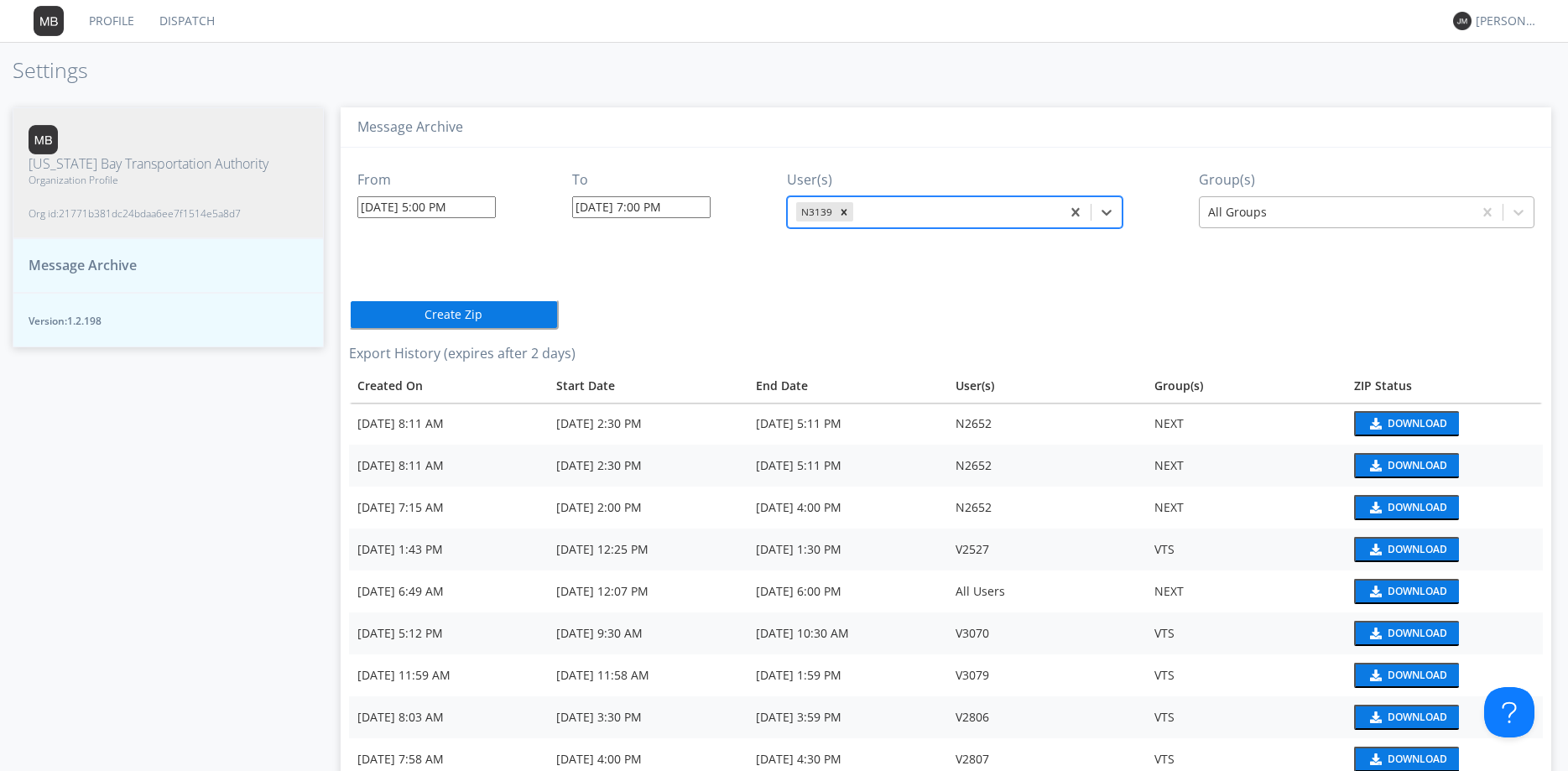click at bounding box center (1336, 212) 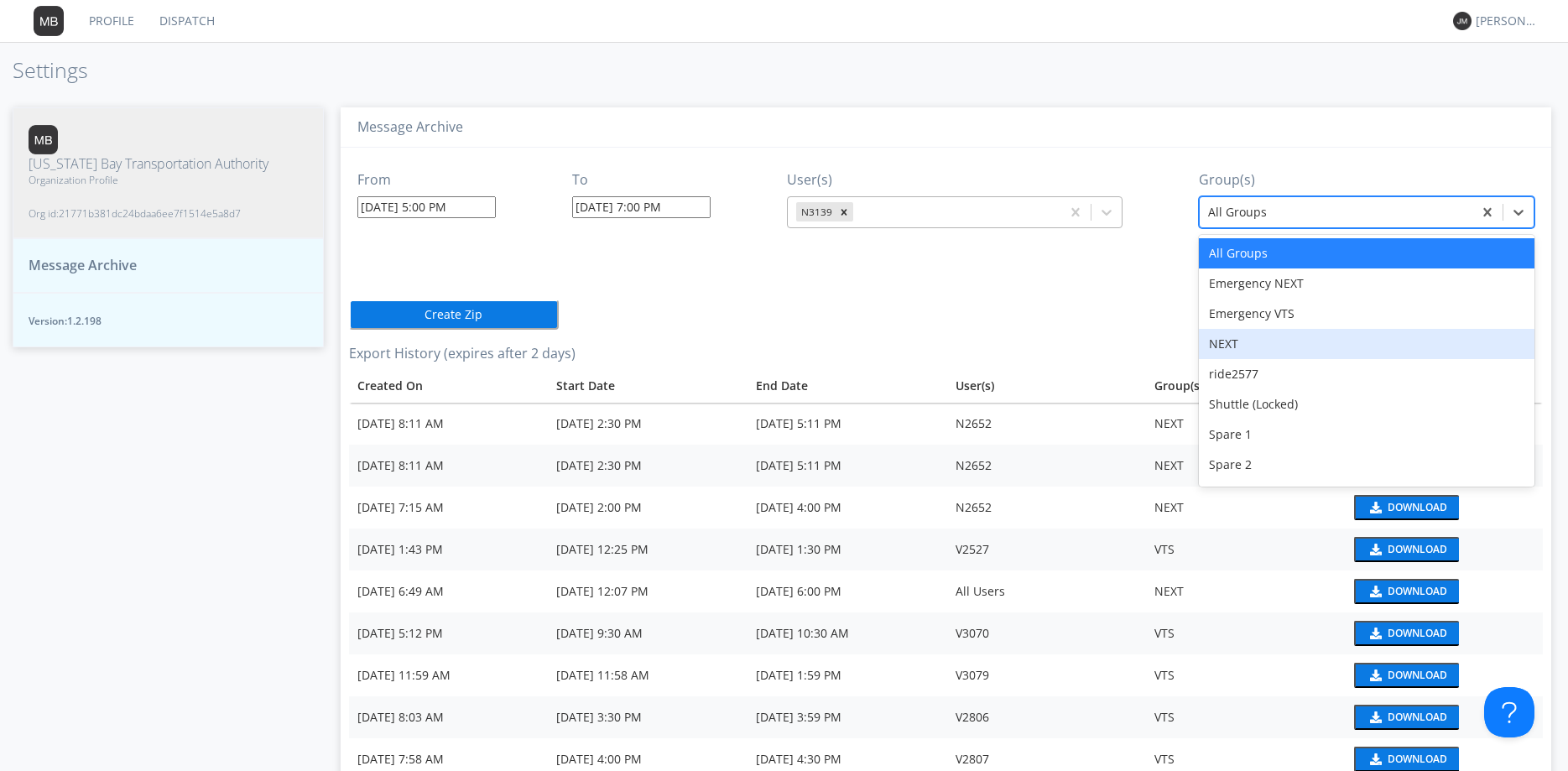 click on "NEXT" at bounding box center [1367, 344] 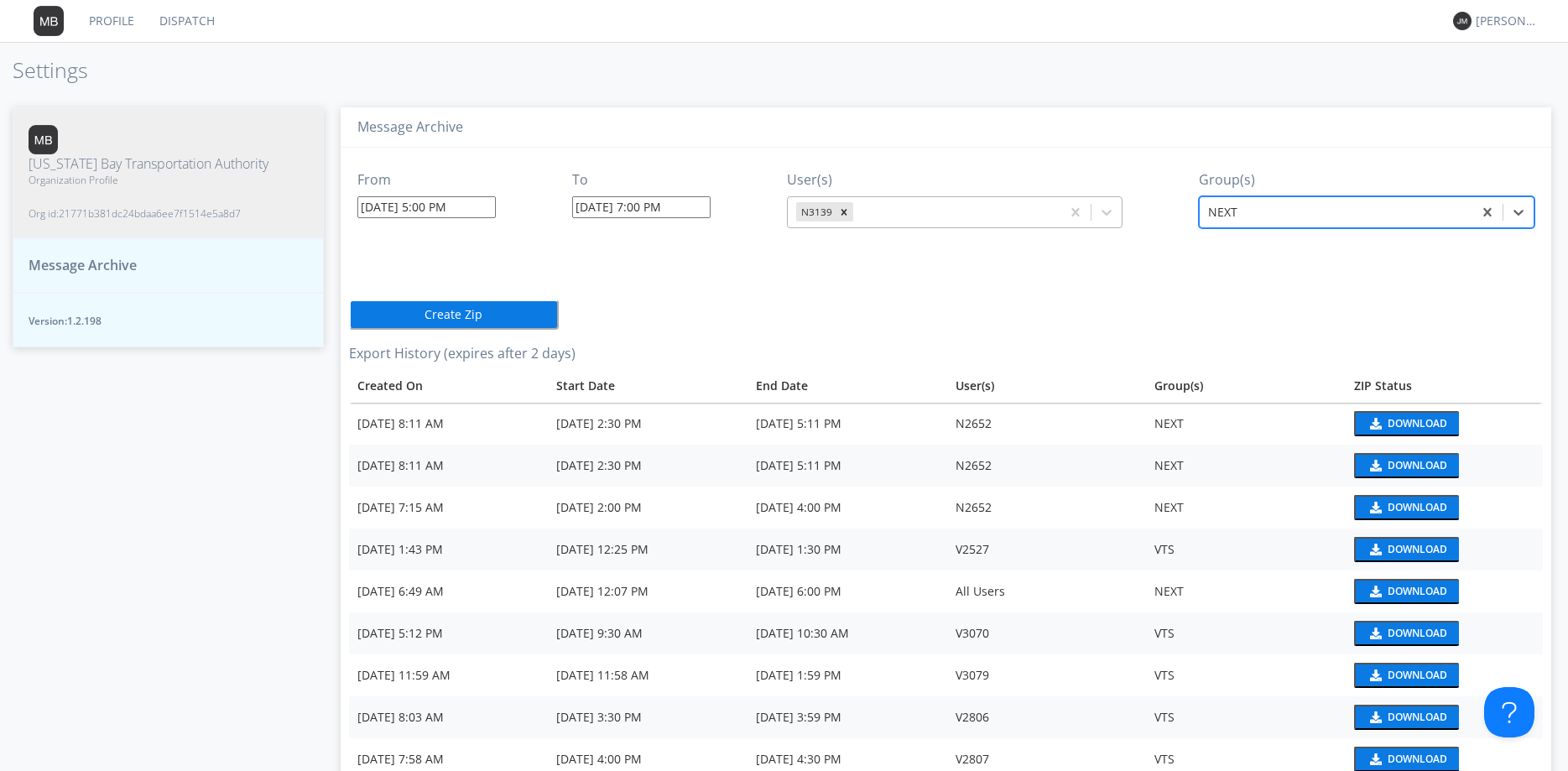 click on "Create Zip" at bounding box center (454, 315) 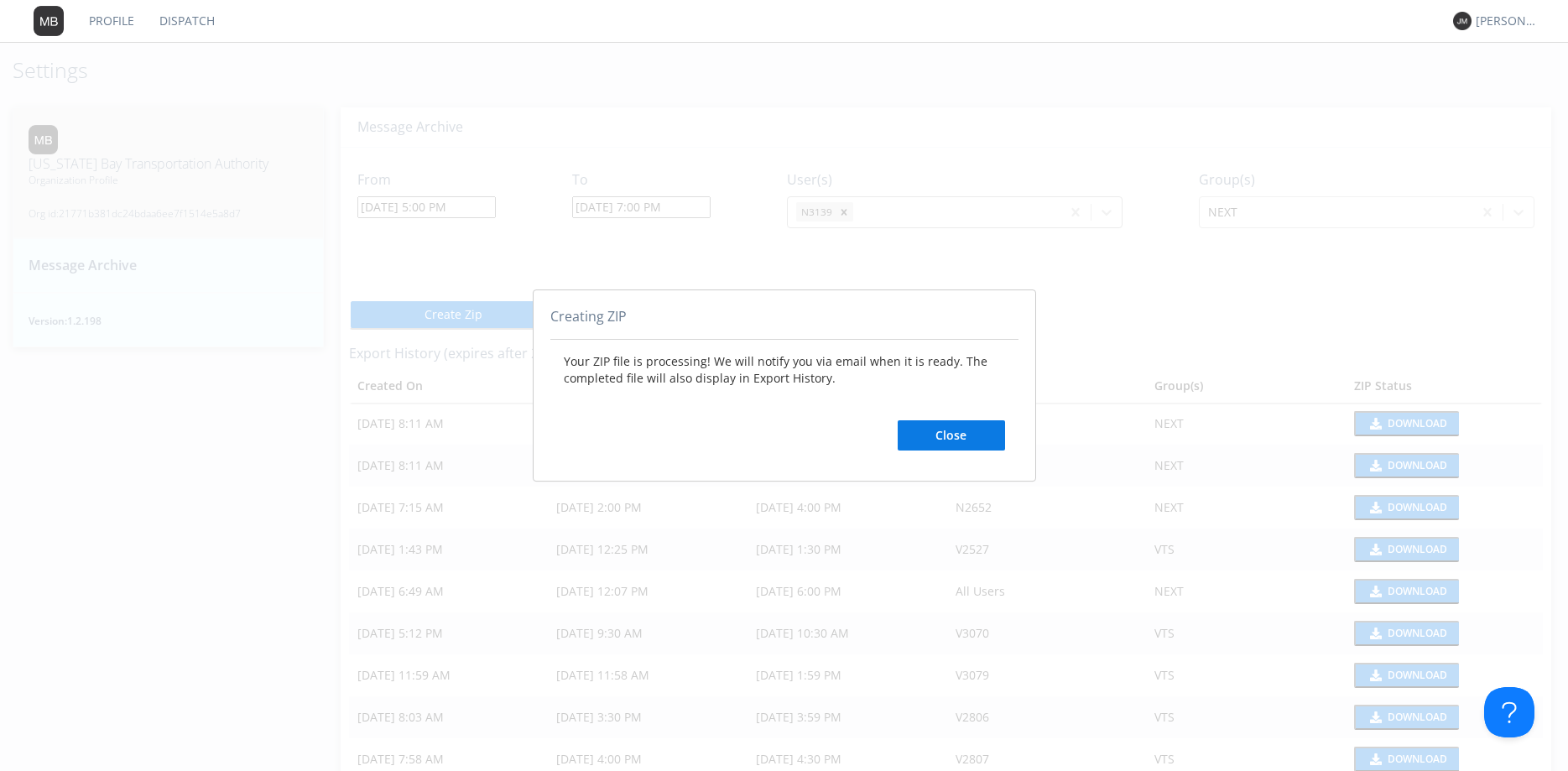 click on "Close" at bounding box center (951, 419) 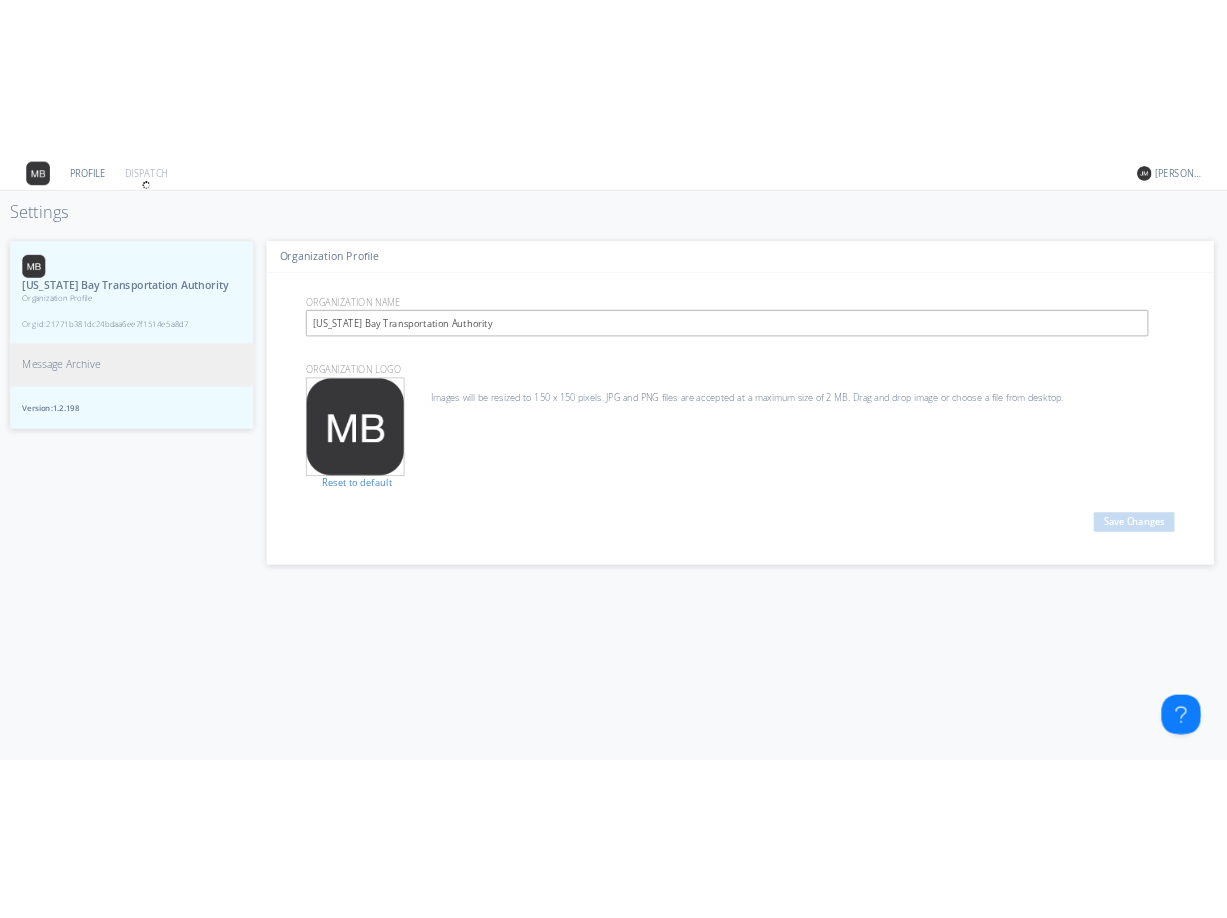 scroll, scrollTop: 0, scrollLeft: 0, axis: both 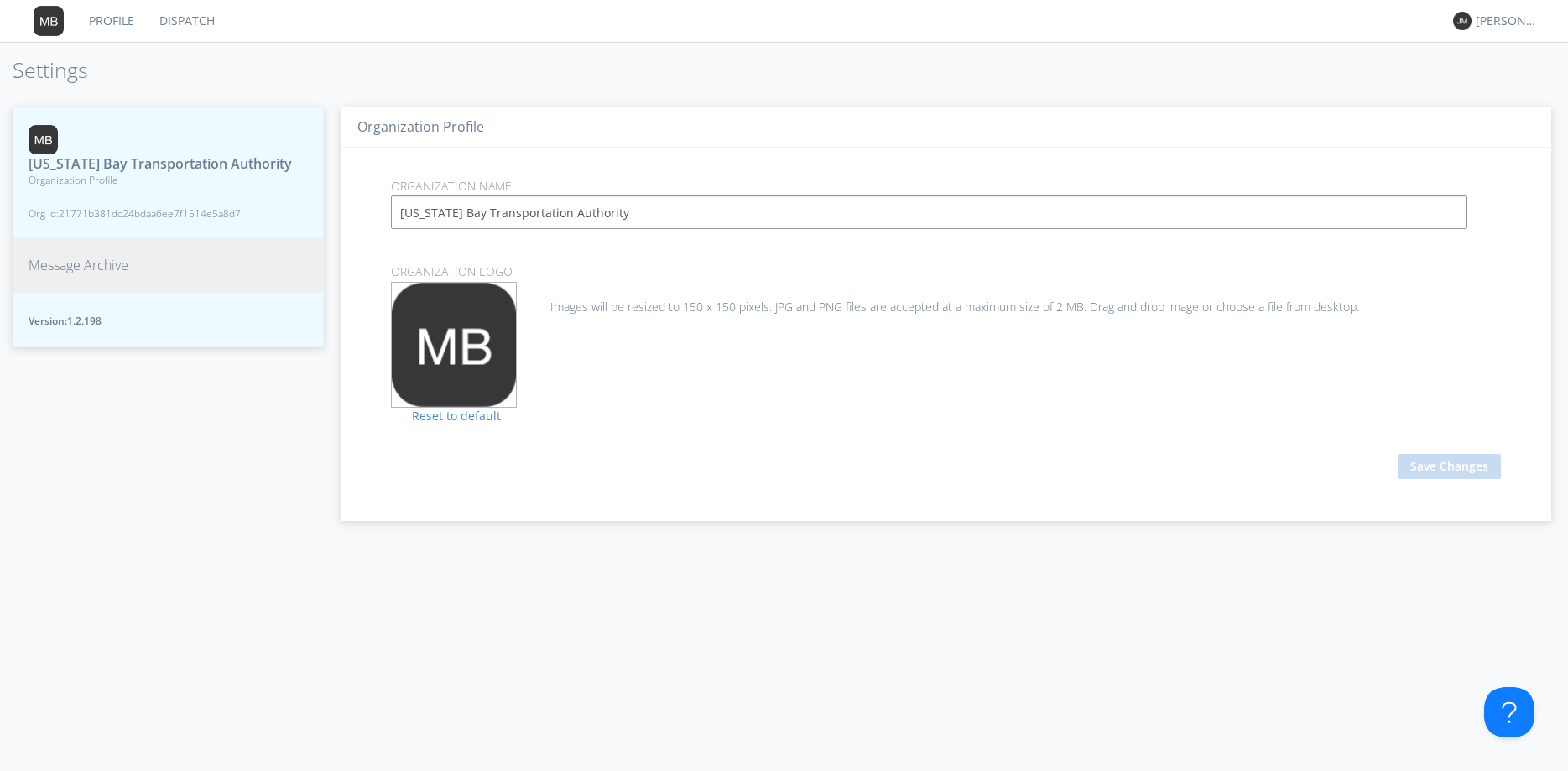 click on "Message Archive" at bounding box center [168, 265] 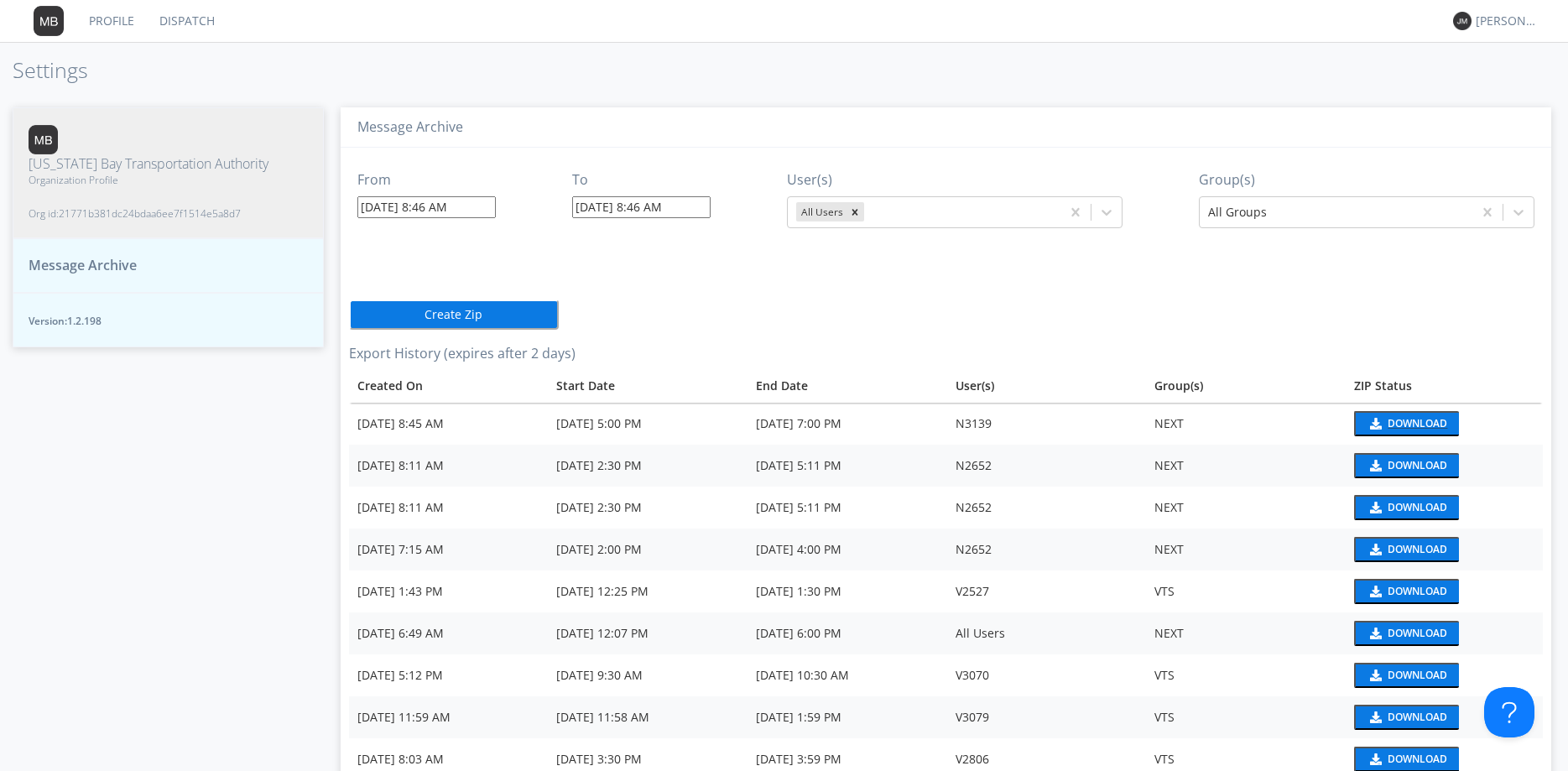 click on "Download" at bounding box center (1417, 424) 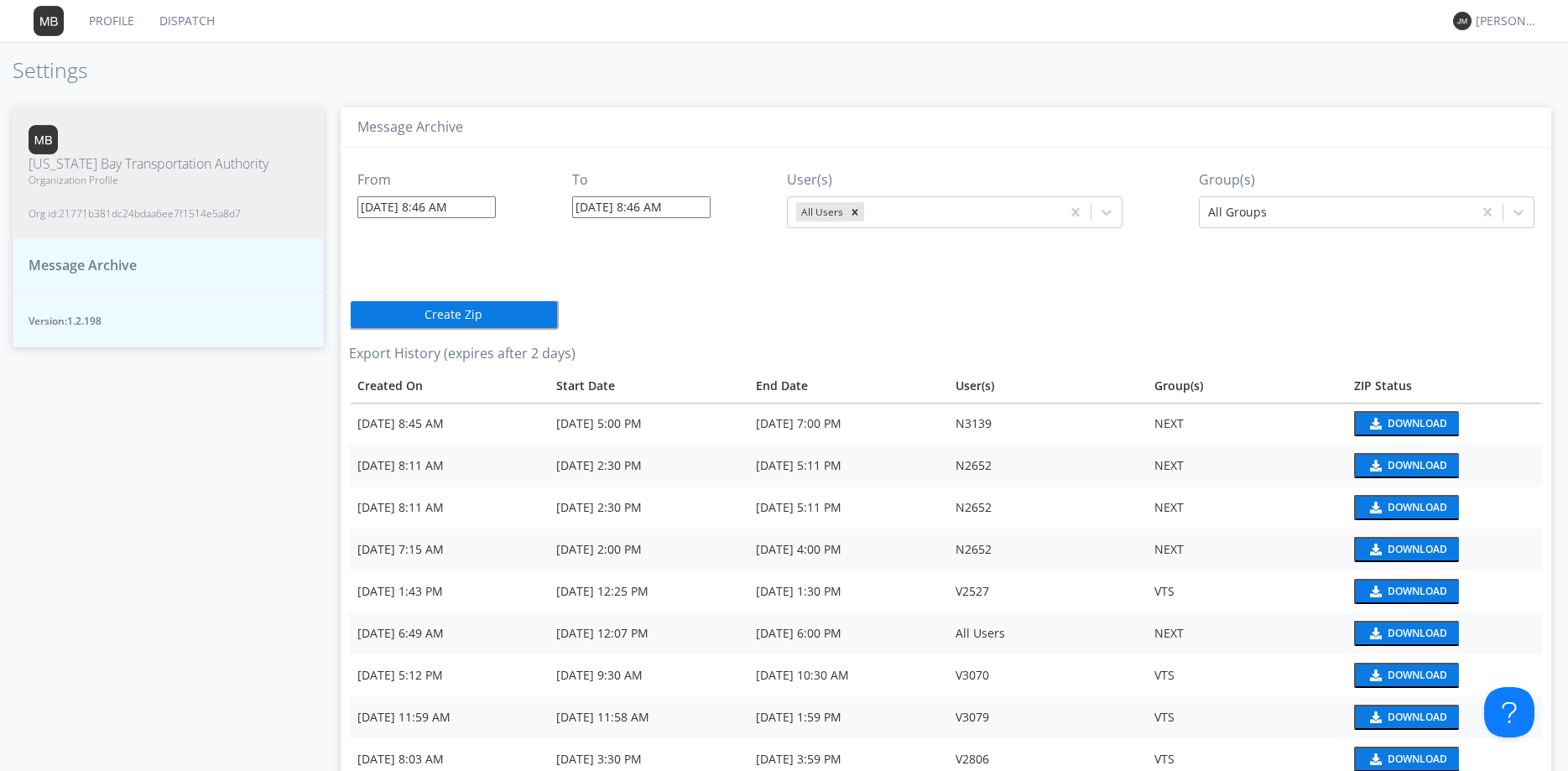 click on "Profile Dispatch [PERSON_NAME]" at bounding box center [784, 21] 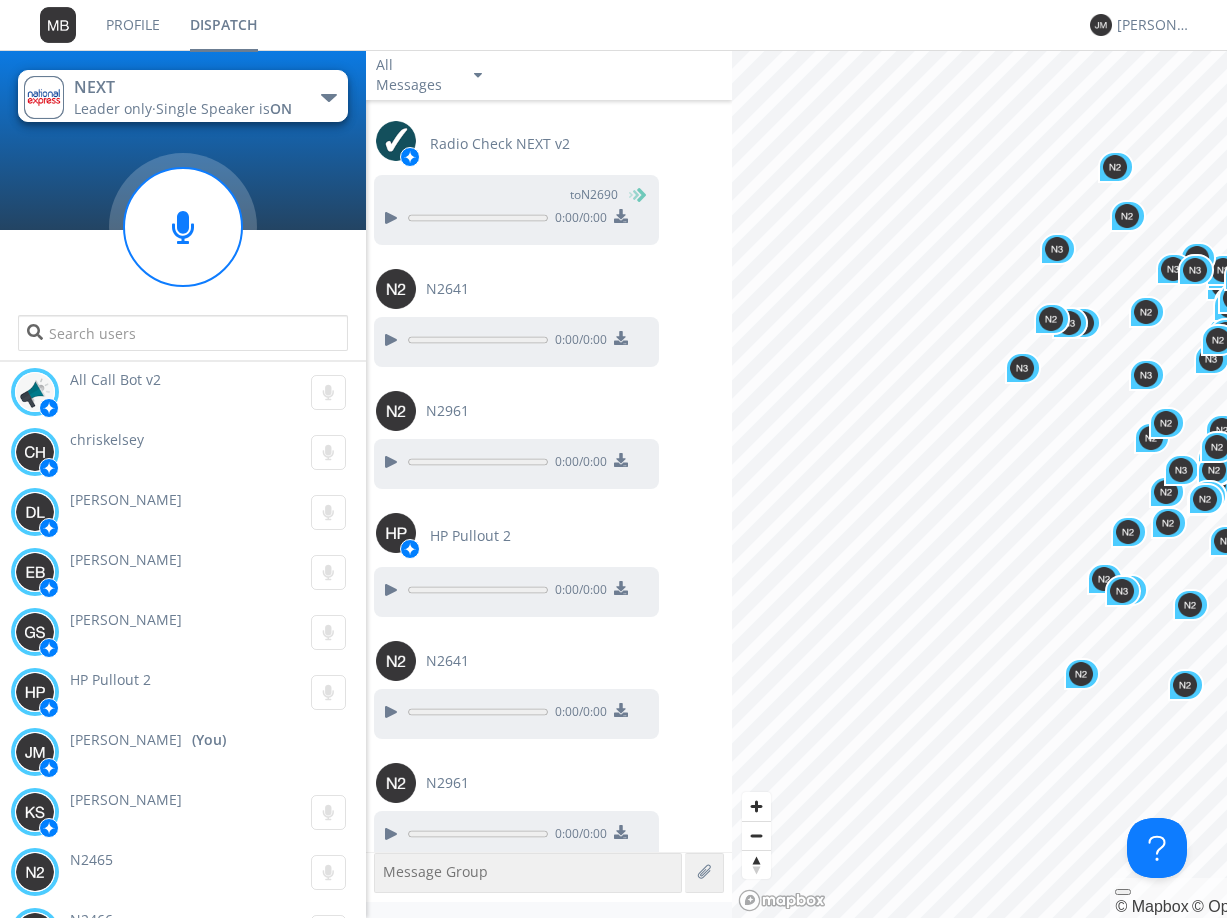 scroll, scrollTop: 1899, scrollLeft: 0, axis: vertical 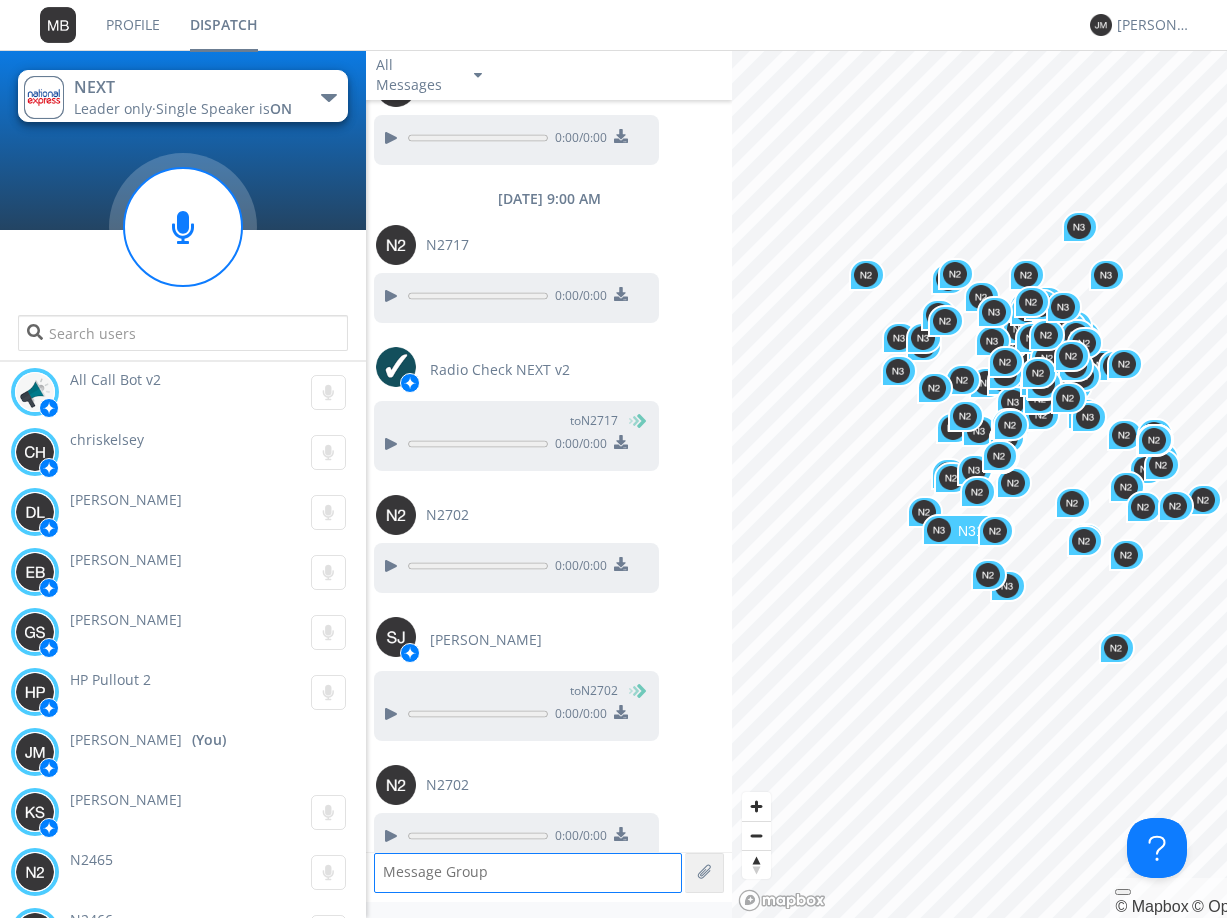 click on "N2635 N3170 N2465 N2705 N2812 N2469 N2504 N2482 N2831 N3146 N2720 N2582 N2949 N2948 N2915 N2687 N2824 N2572 N2944 N3126 N2571 N2814 N2839 N2927 N2501 N2909 N2906 N2672 N3109 N2815 N2898 N2641 N3139 N2961 N2691 N3113 N2821 N2928 N2678 N2896 N3121 N2942 N2894 N2838 N2822 N2828 N2507 N2701 N2886 N2681 N2934 N3119 N2468 N3128 N2702 N2950 N3144 N2921 N2685 N2881 N3141 N2689 N2474 N2577 N3164 N2711 N2914 N2710 N2698 N2933 N2570 N3103 N2492 N3149 N3122 N2923 N3154 N2883 N3160 N2677 N2675 N3127 N2954 N2938 N2650 N2943 N2695 N2907 N3117 N3165 N2664 N3166 N2661 N3108 N2574 N2882 N2662 N2946 N2473 N2715 N2925 N2644 N2902 N2697 N2892 N2489 N2962 N2884 N2926 N3133 N2488 N2900 N2481 N2885 N3137 N2477 N2646 N2690 N2959 N2512 N2620 N2581 N2654 N2823 N2568 N3143 N2835 N3115 N2960 N2945 N2891 N2908 N2901 N2890 N2471 N2707 N2649 N2834 N2717 N2722 N2826 N2667" at bounding box center [1098, 50] 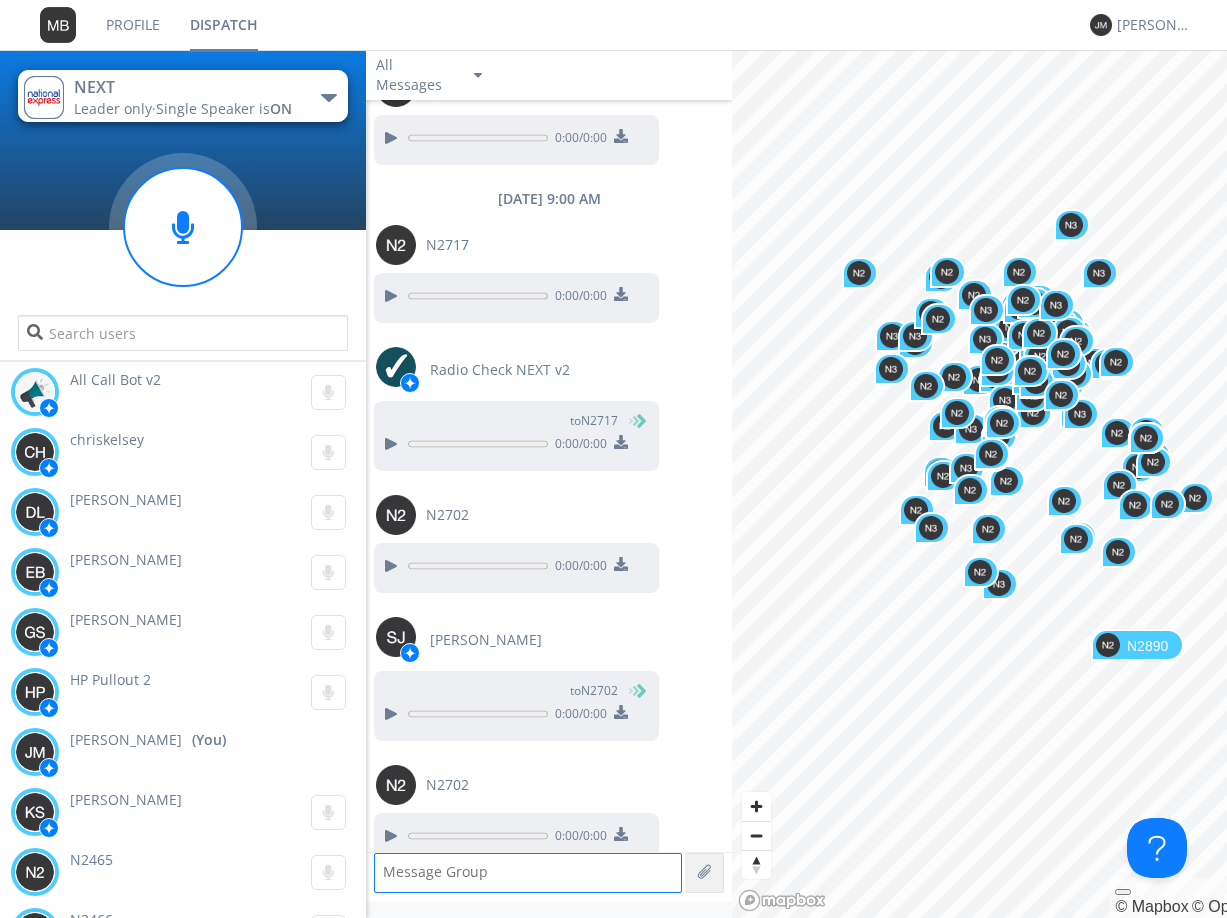 click at bounding box center [1108, 645] 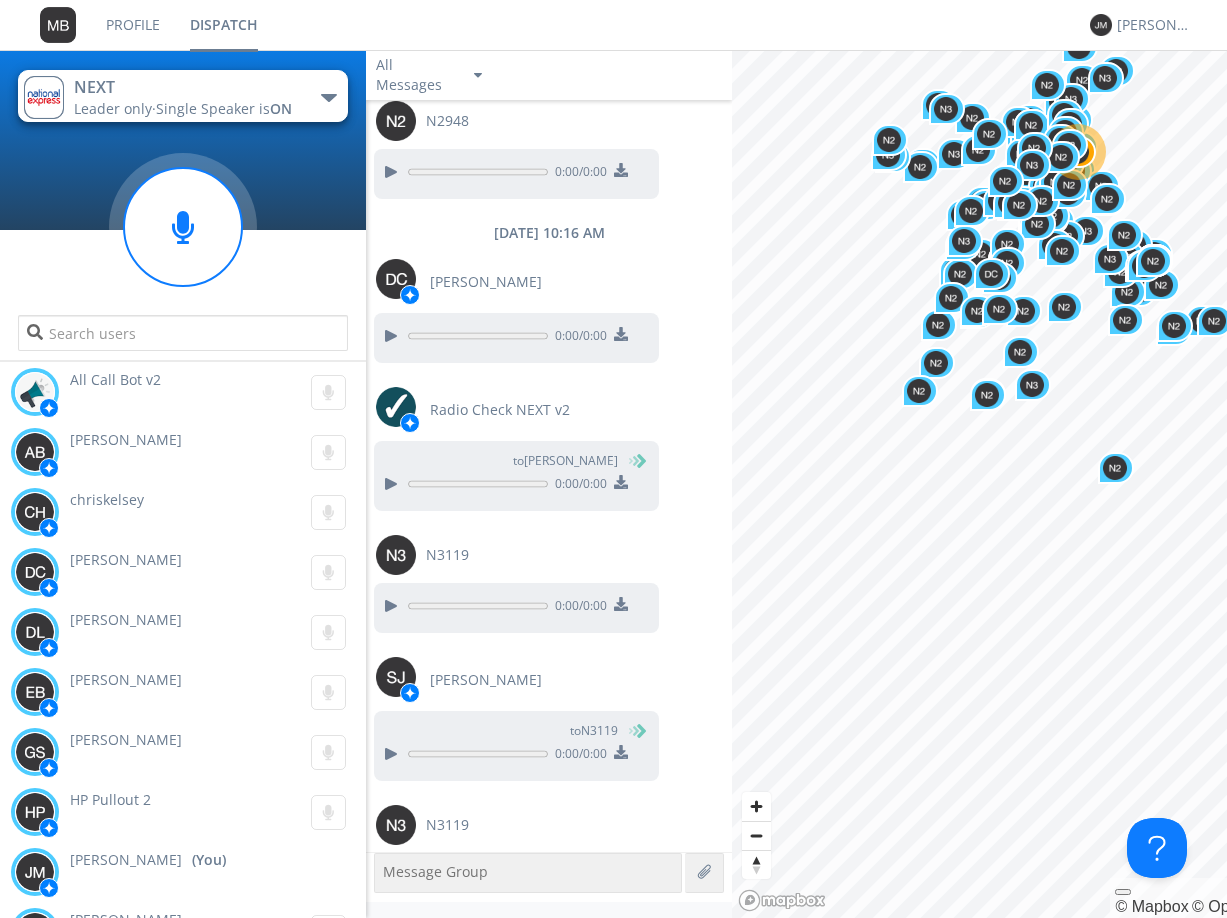 scroll, scrollTop: 9078, scrollLeft: 0, axis: vertical 